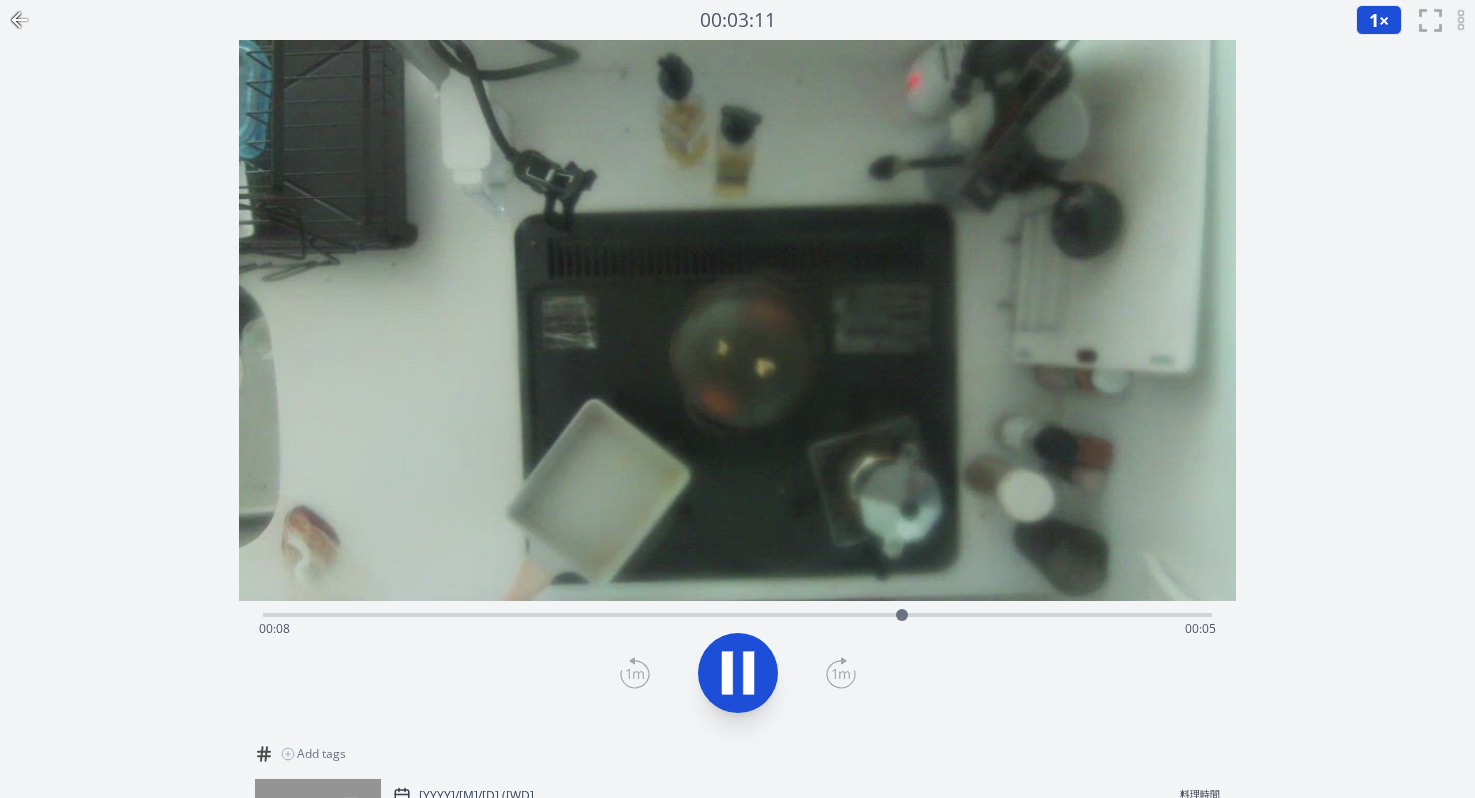 scroll, scrollTop: 193, scrollLeft: 0, axis: vertical 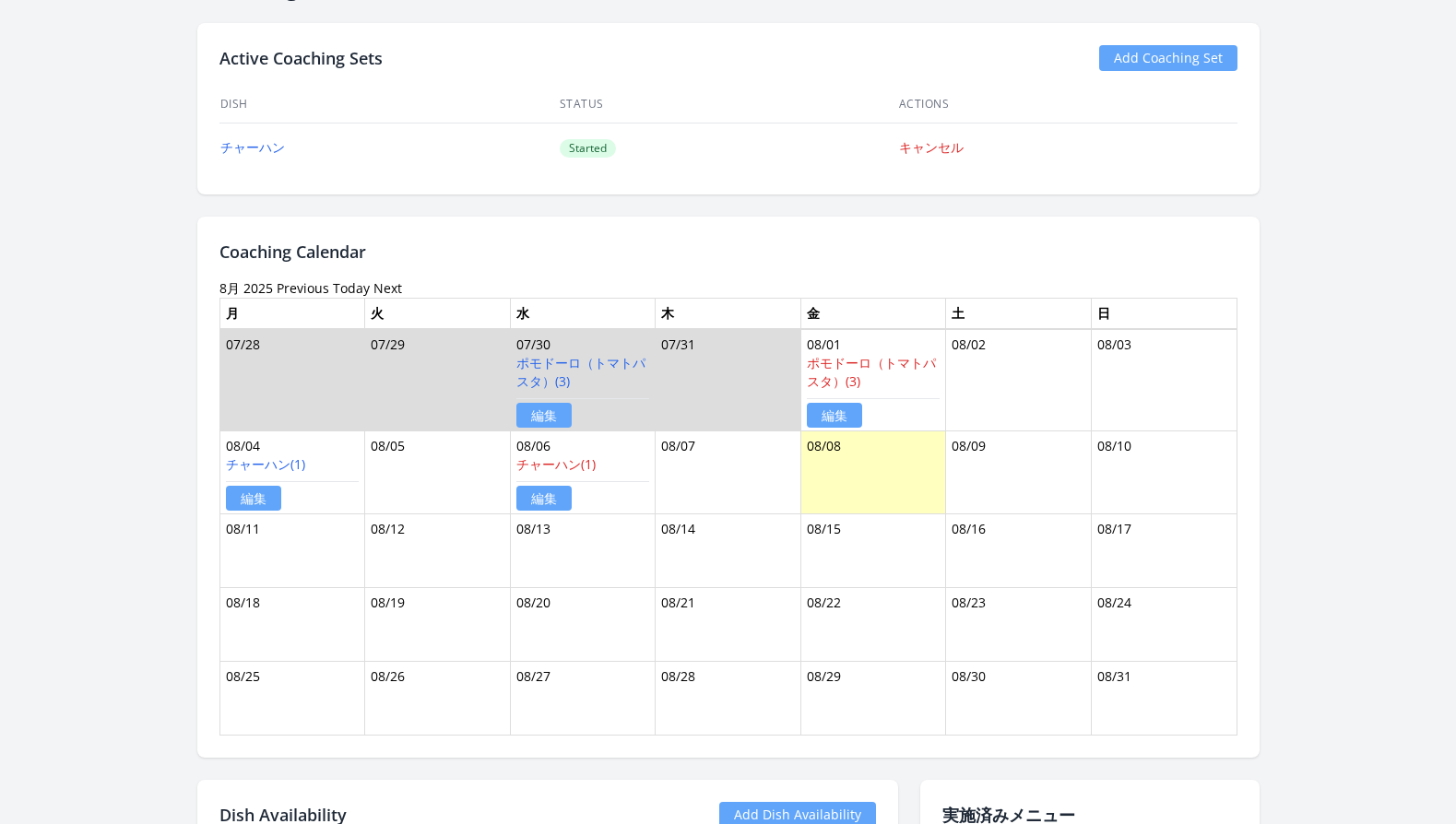 click on "Previous" at bounding box center (302, 288) 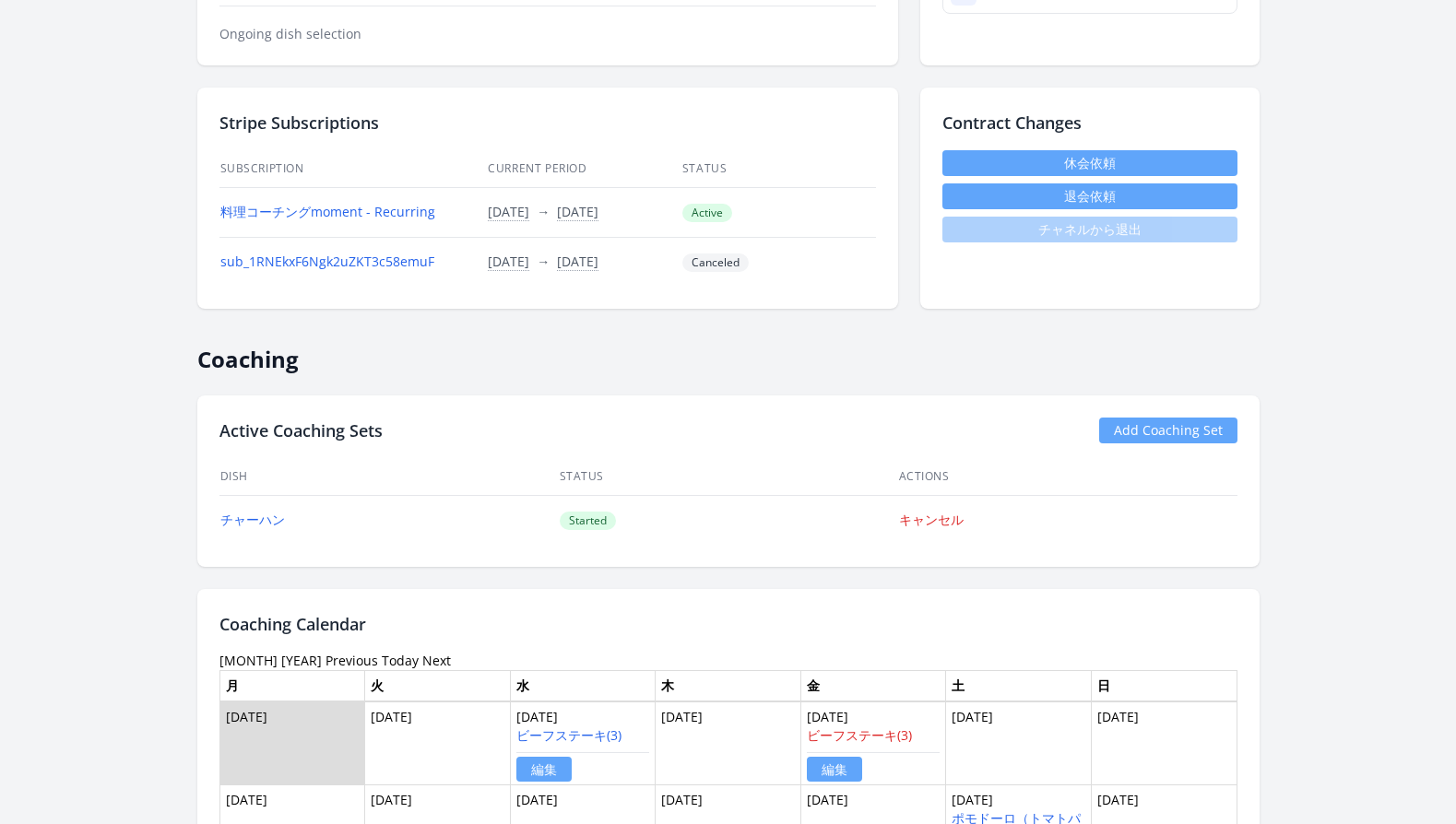scroll, scrollTop: 944, scrollLeft: 0, axis: vertical 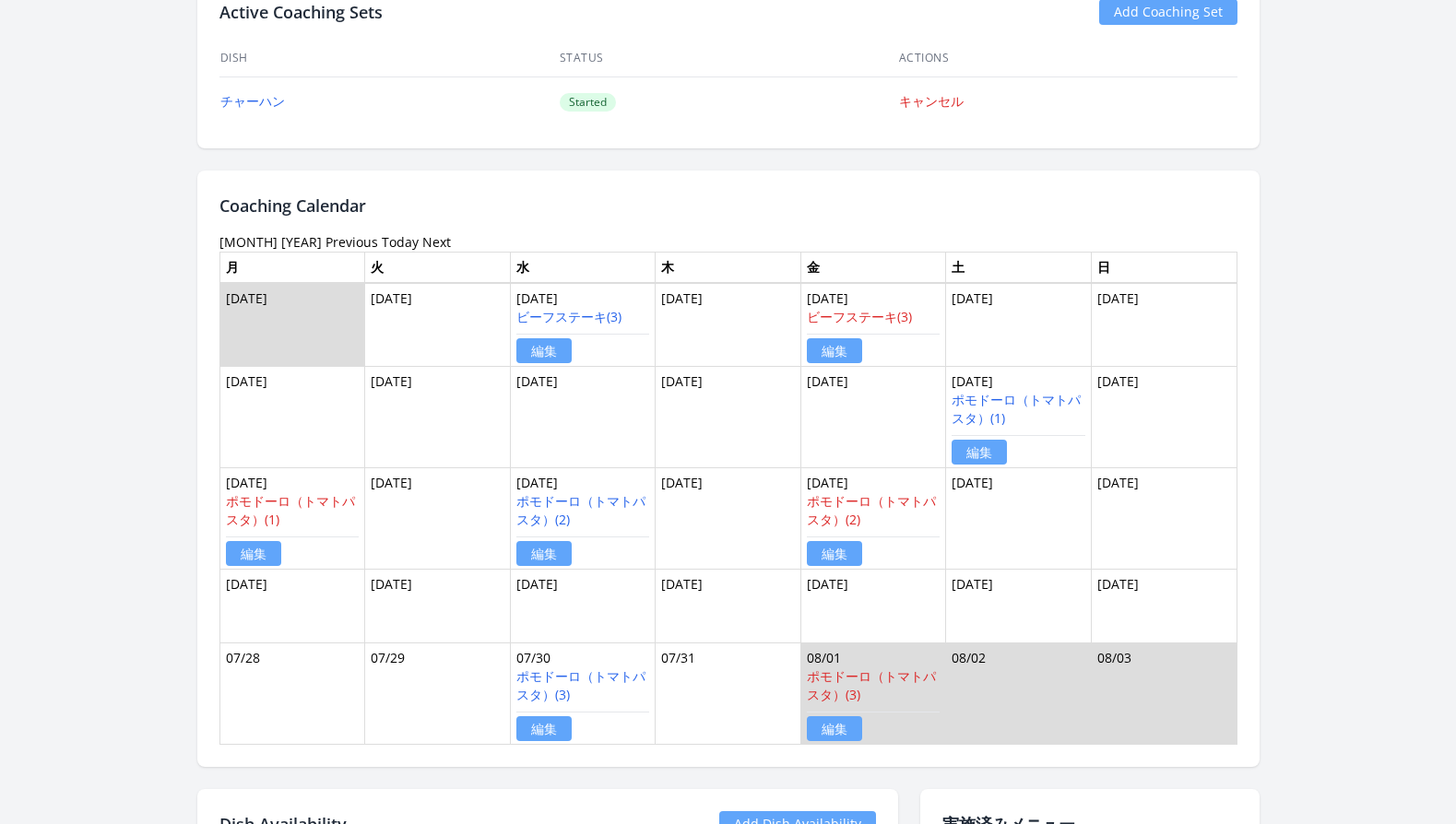 click on "Previous" at bounding box center [351, 241] 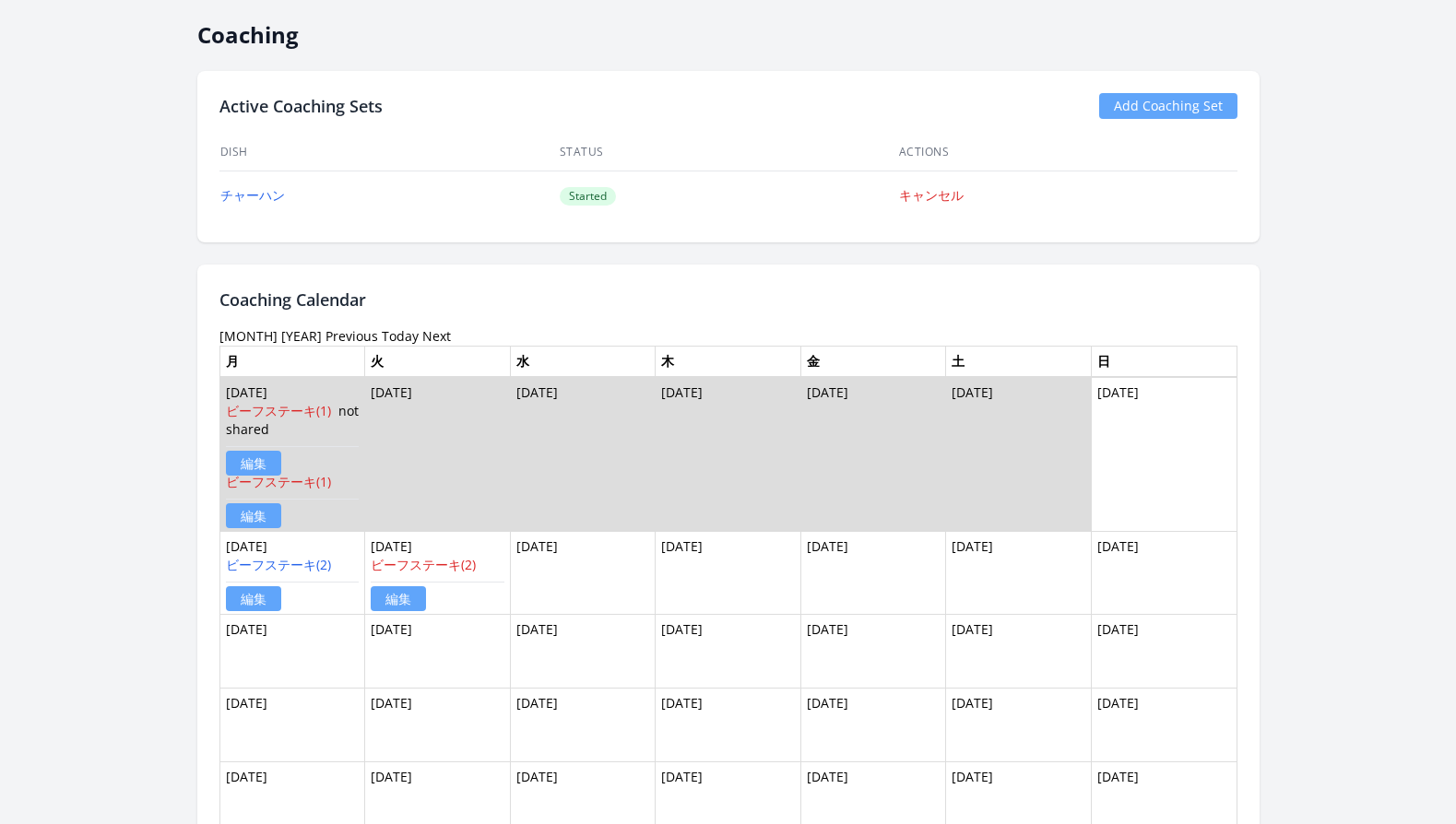 scroll, scrollTop: 482, scrollLeft: 0, axis: vertical 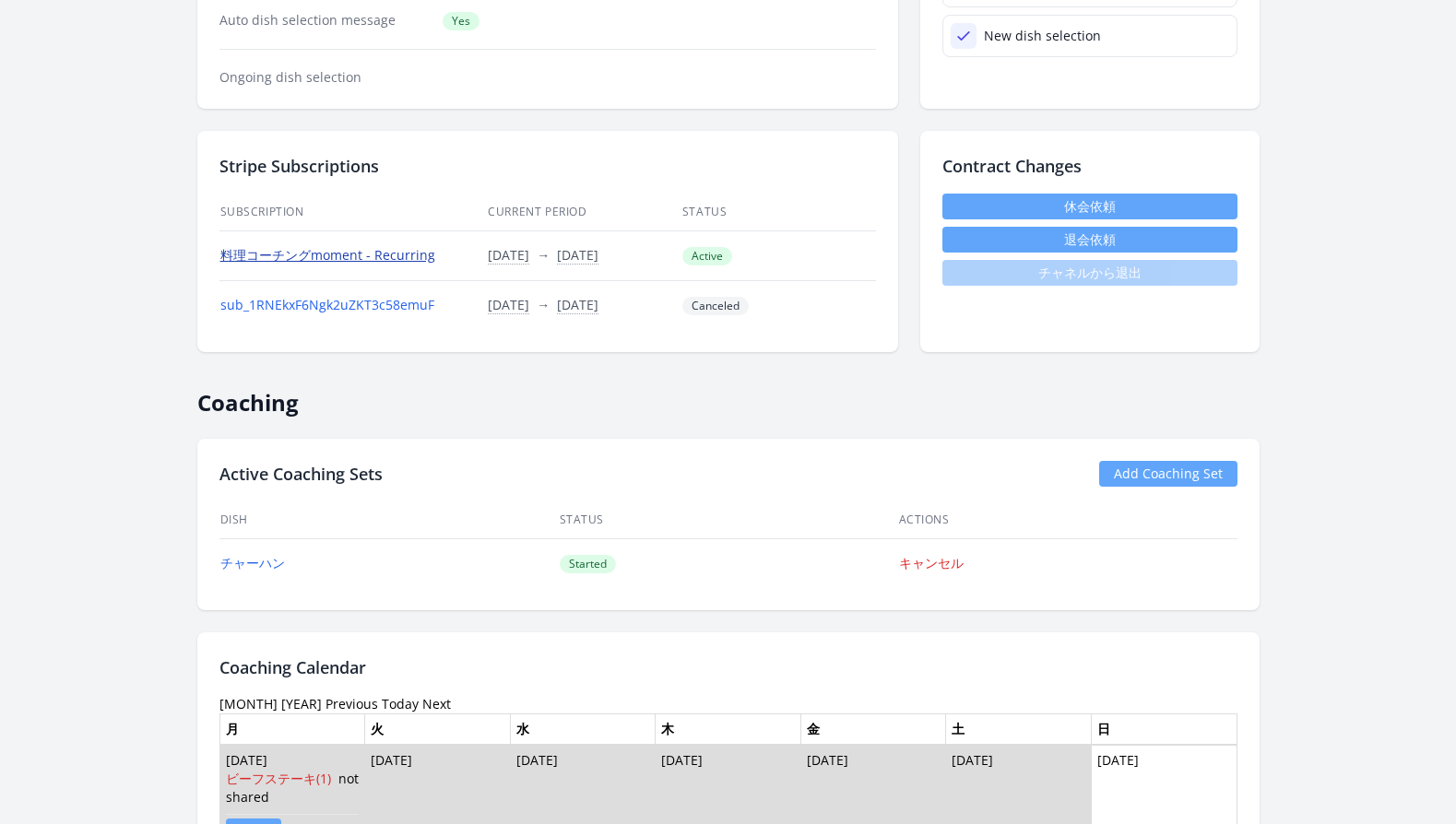click on "料理コーチングmoment - Recurring" at bounding box center [327, 254] 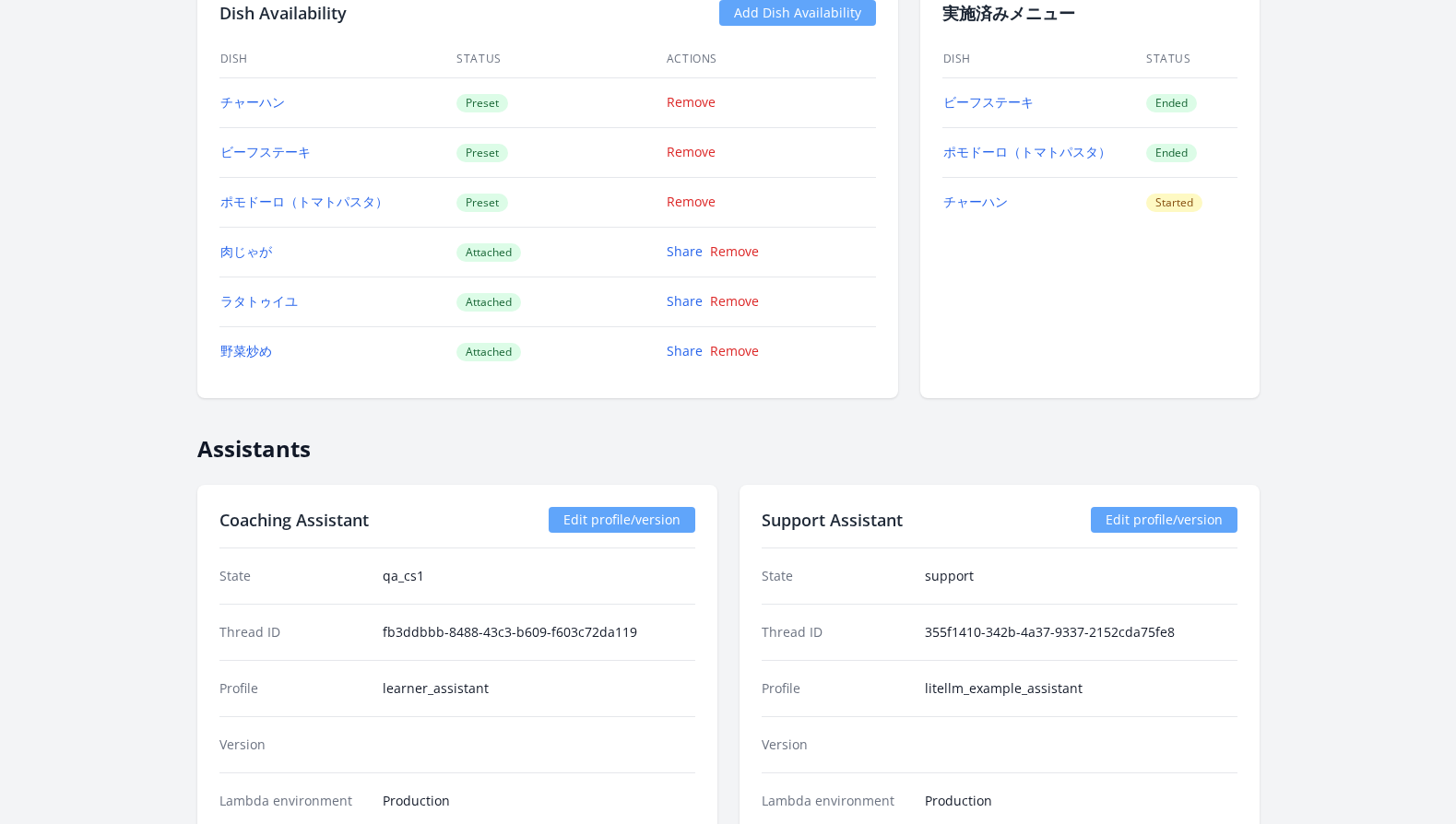 scroll, scrollTop: 1804, scrollLeft: 0, axis: vertical 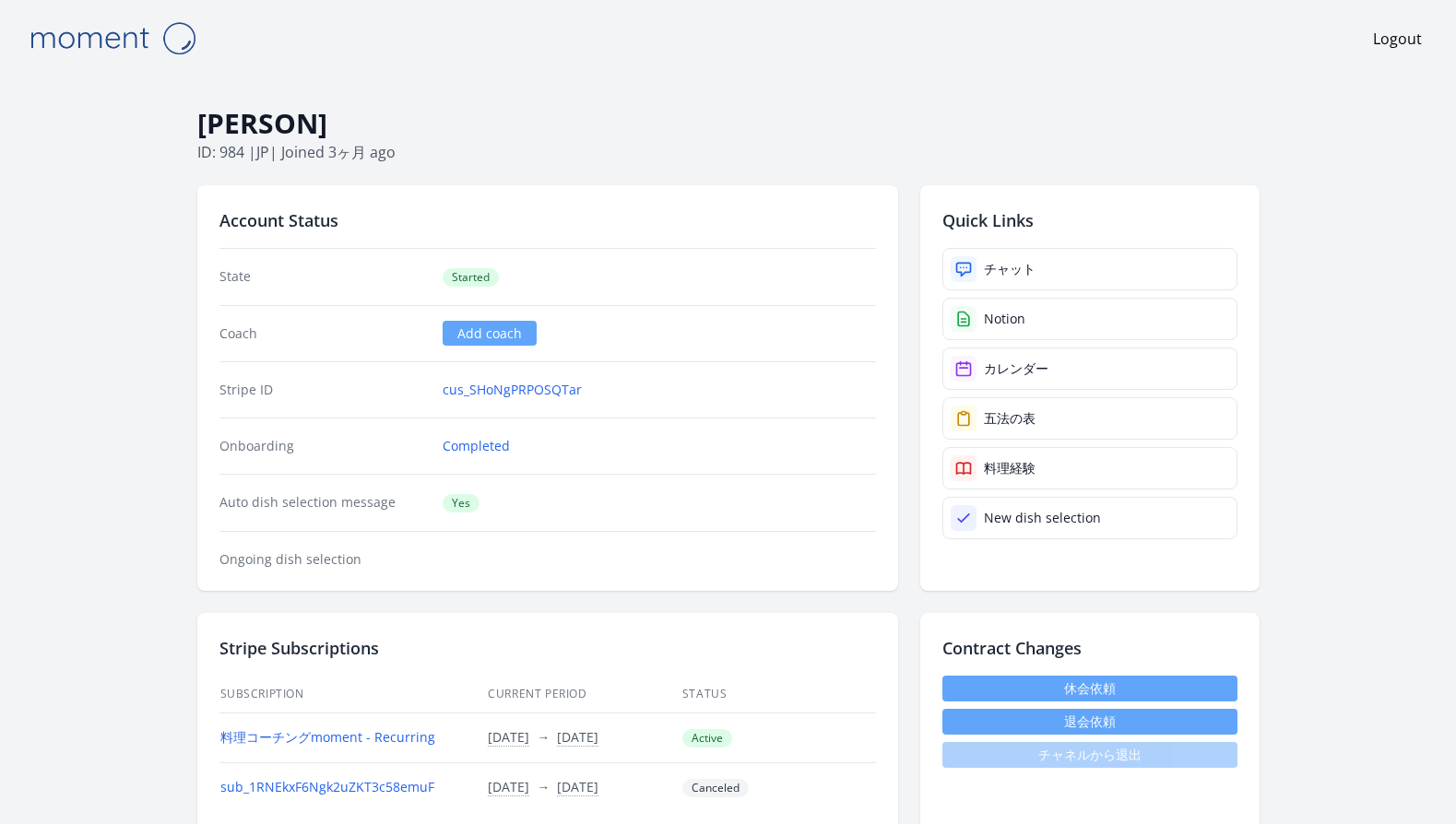 drag, startPoint x: 407, startPoint y: 122, endPoint x: 196, endPoint y: 113, distance: 211.19186 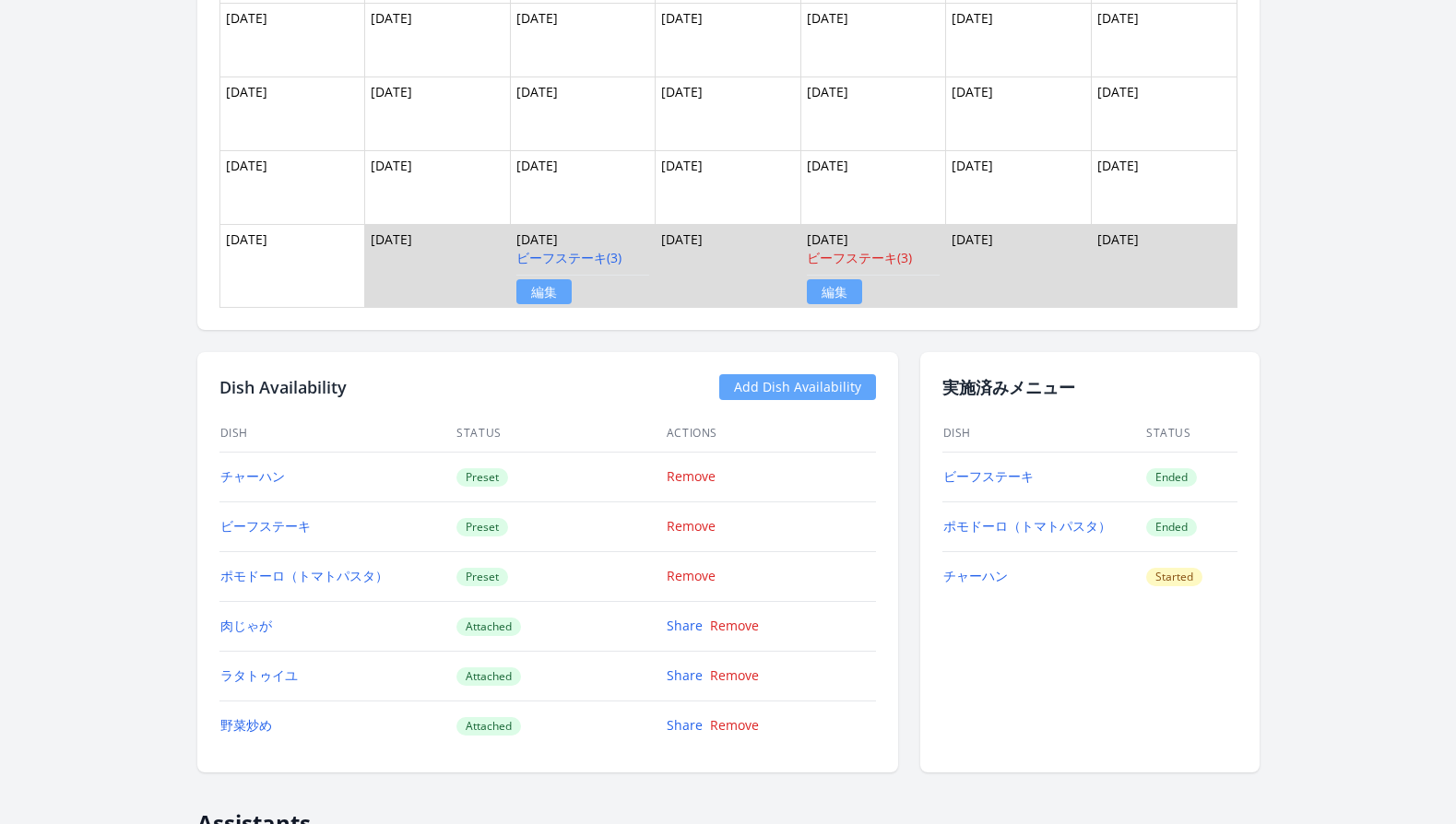 scroll, scrollTop: 1675, scrollLeft: 0, axis: vertical 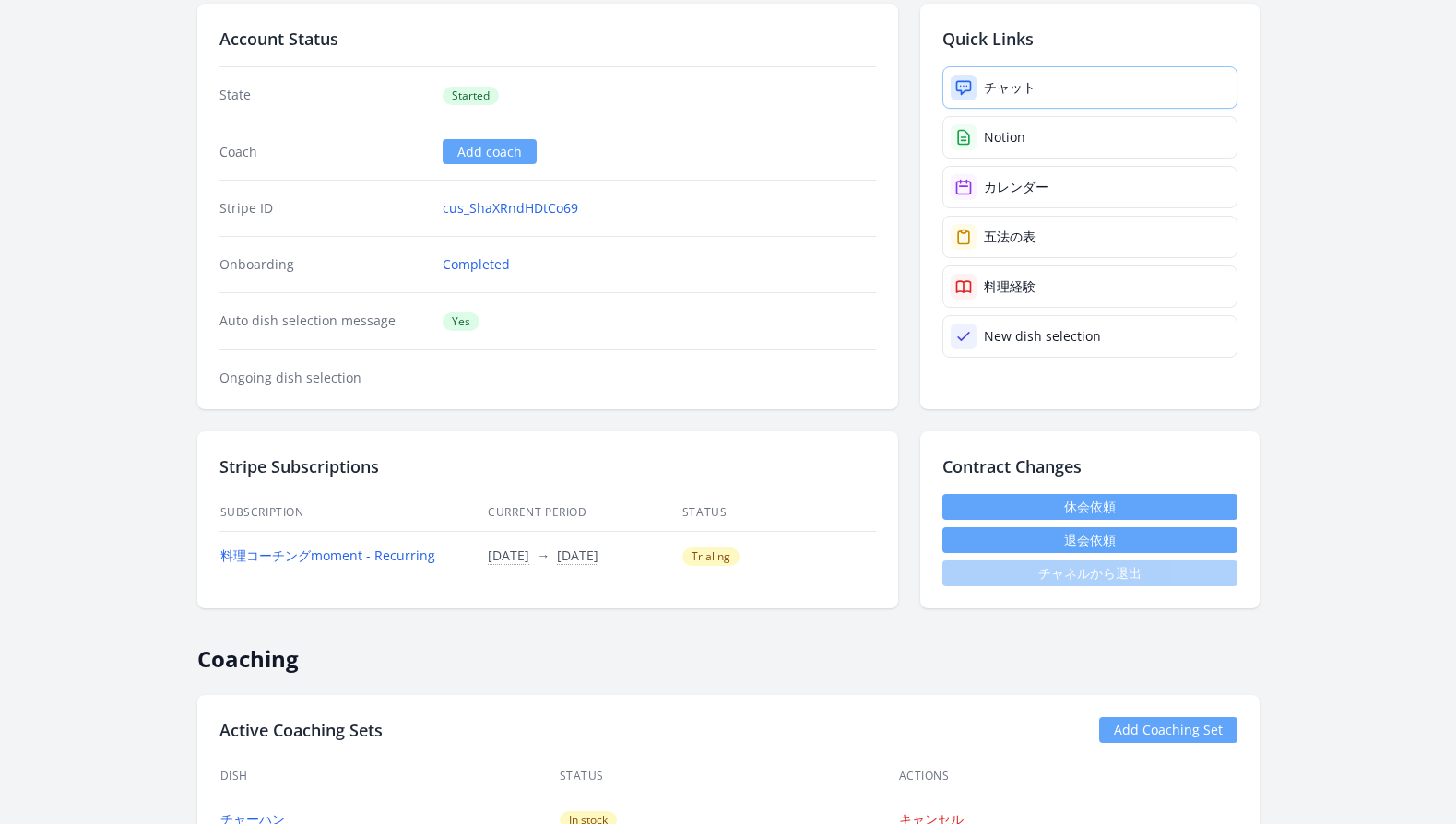 click on "チャット" at bounding box center [1010, 88] 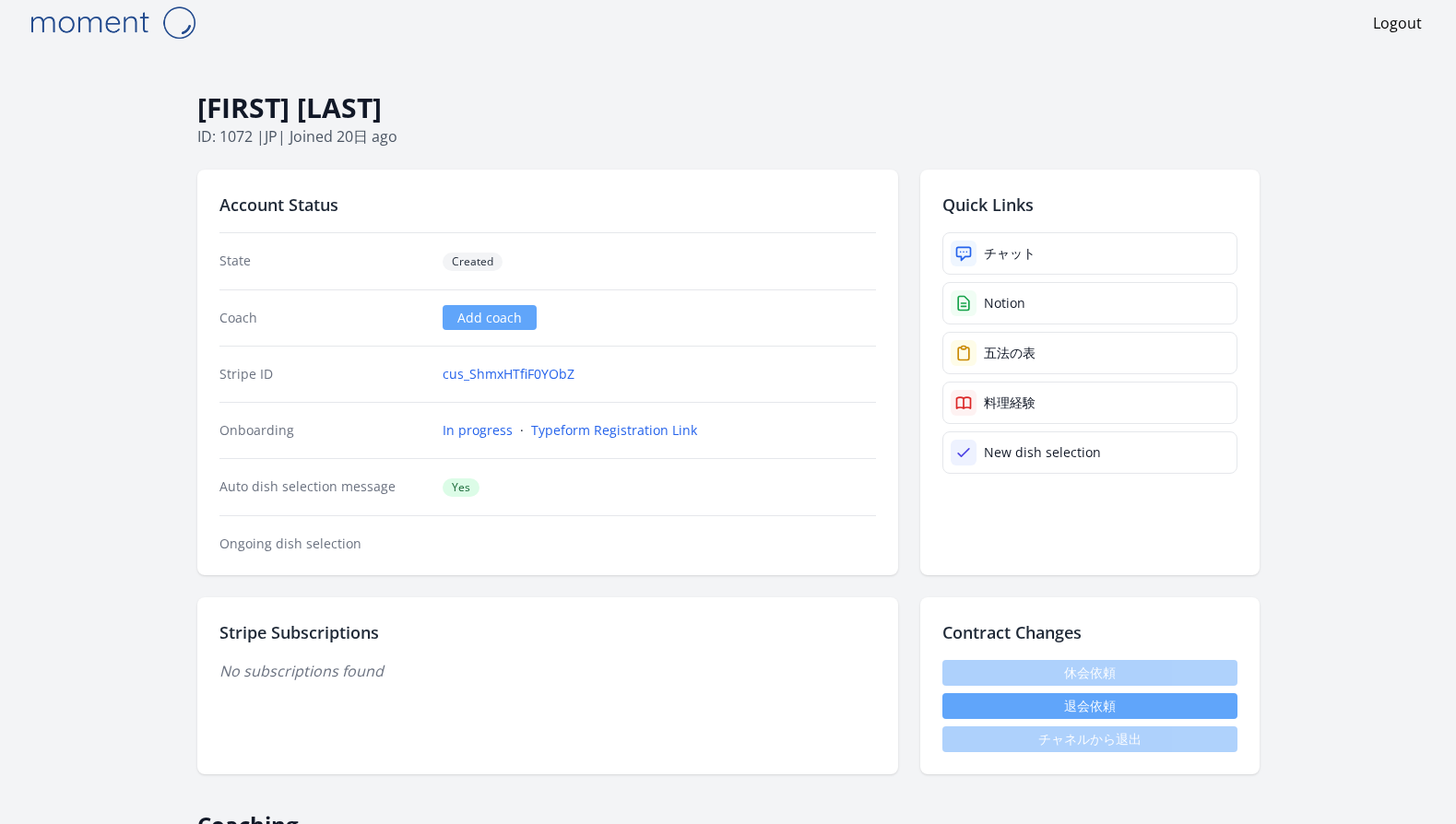 scroll, scrollTop: 0, scrollLeft: 0, axis: both 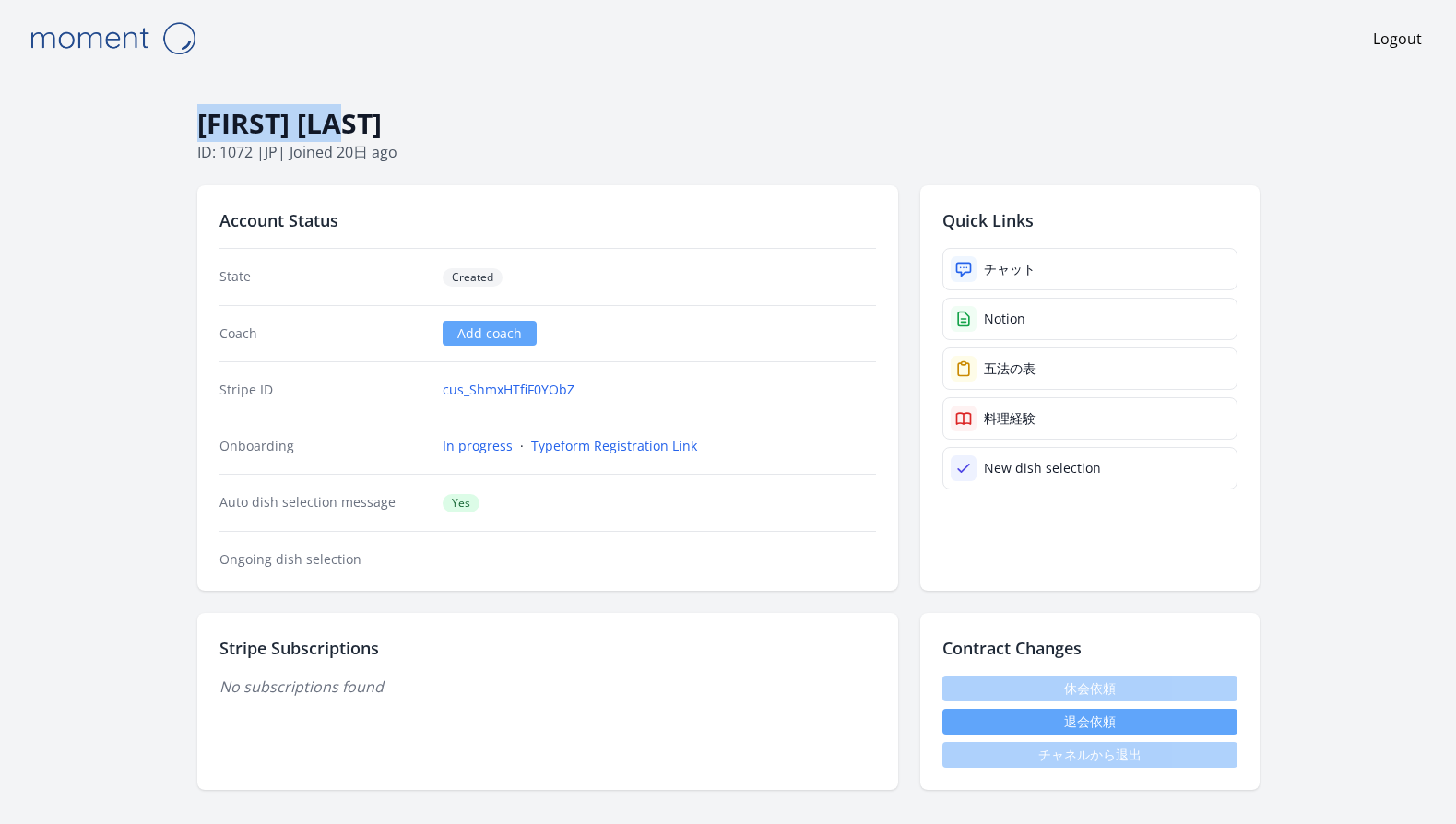 drag, startPoint x: 352, startPoint y: 125, endPoint x: 205, endPoint y: 112, distance: 147.57371 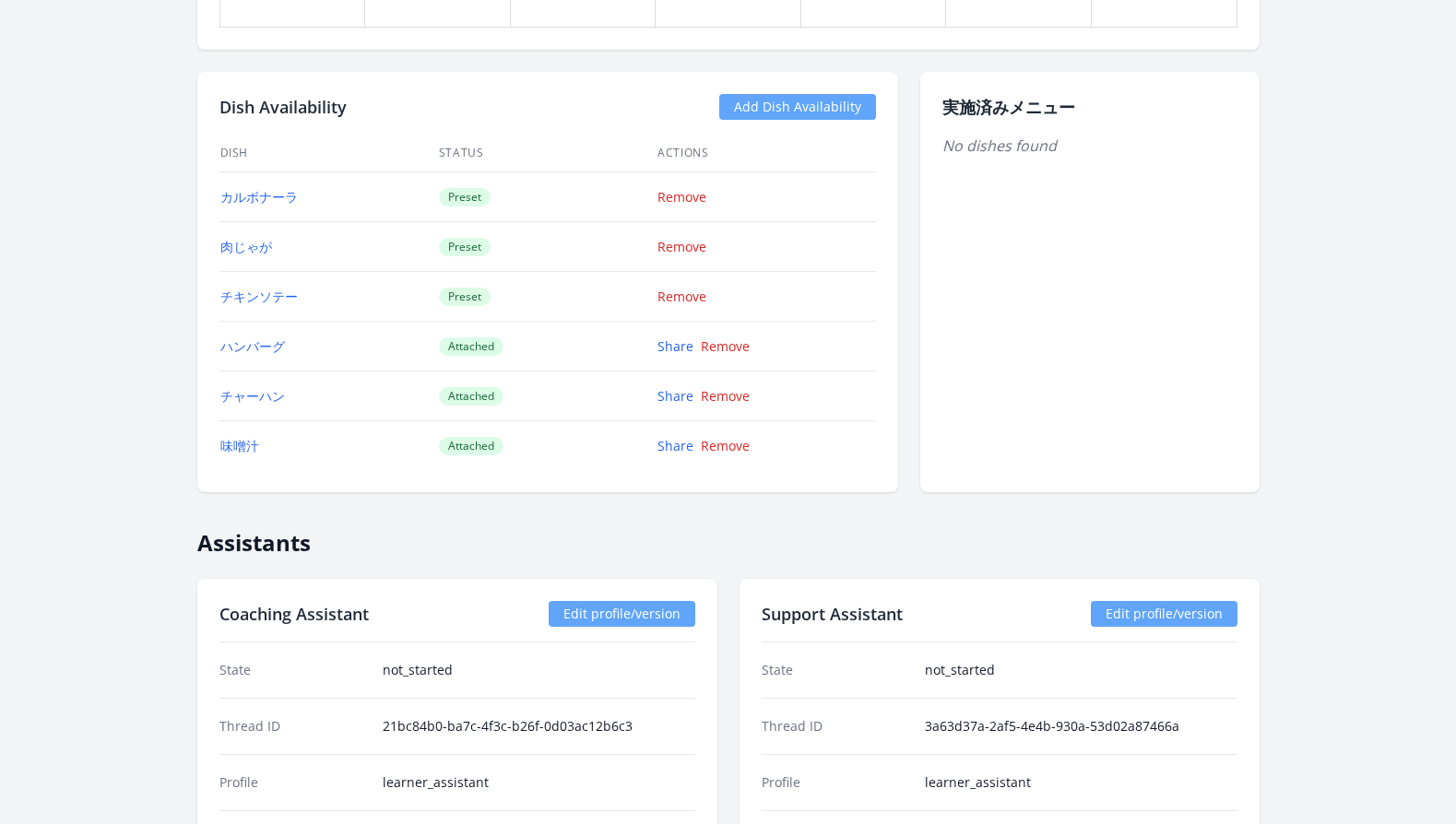 scroll, scrollTop: 1513, scrollLeft: 0, axis: vertical 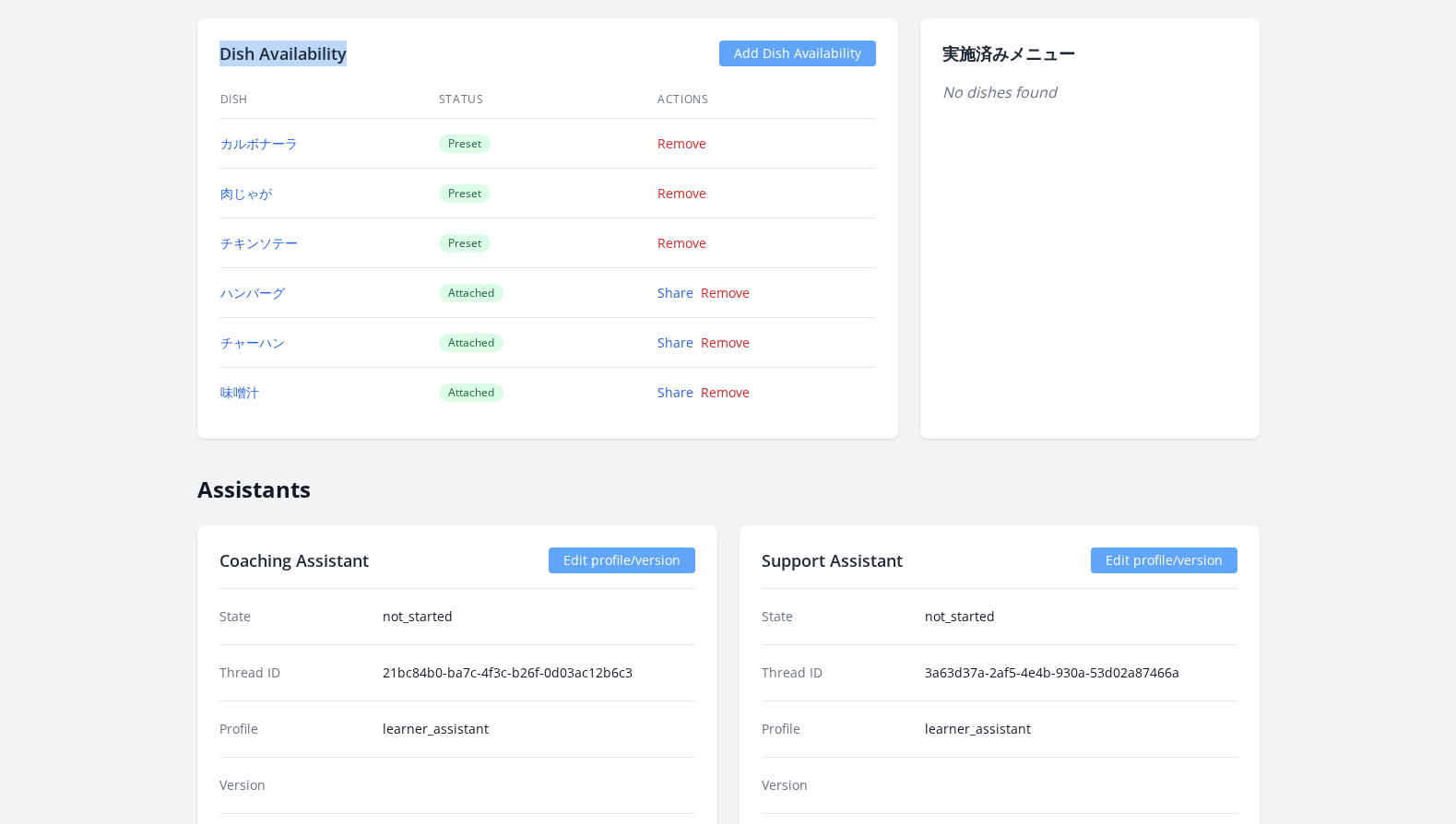 drag, startPoint x: 371, startPoint y: 51, endPoint x: 221, endPoint y: 48, distance: 150.03 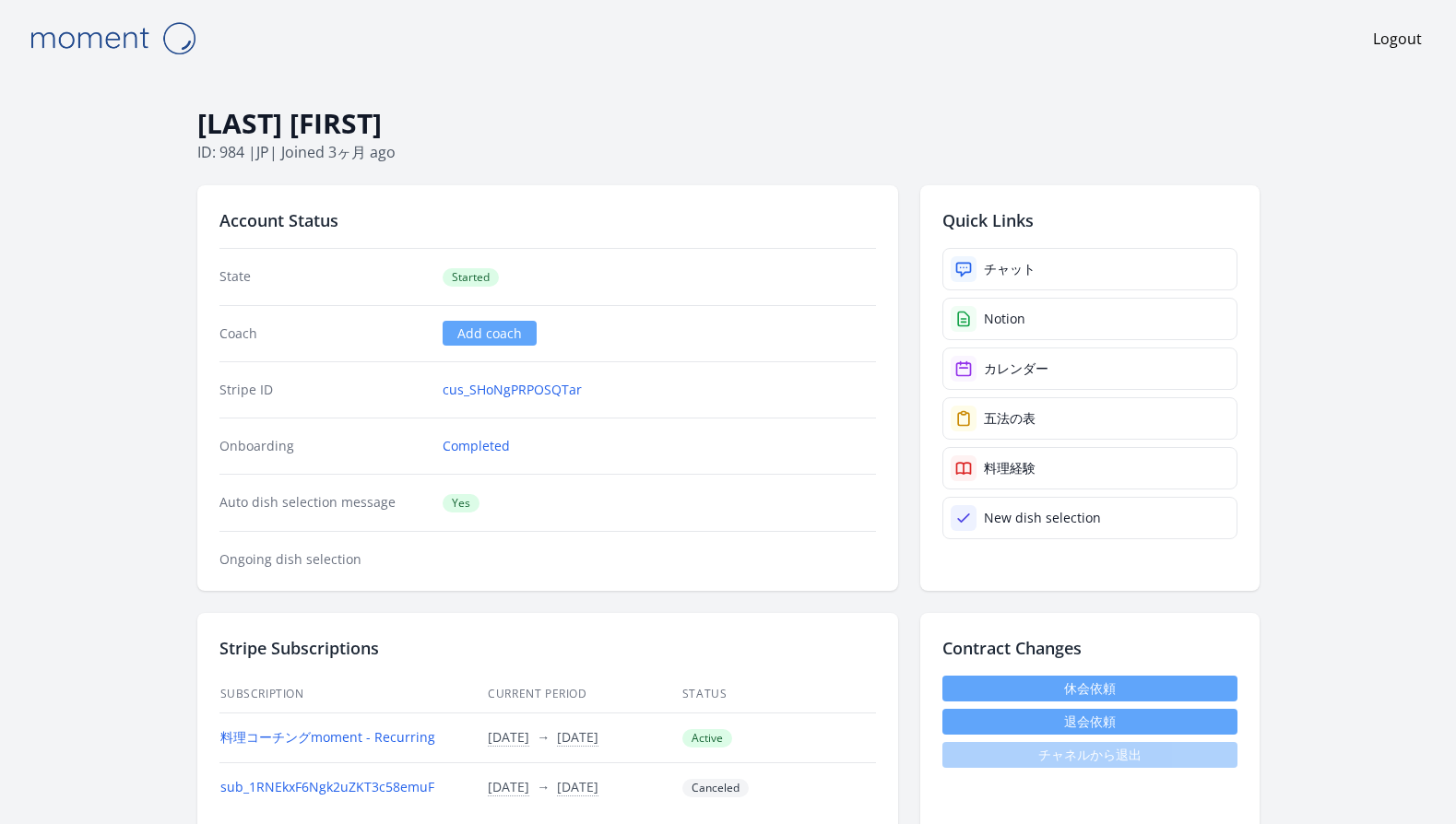 scroll, scrollTop: 1675, scrollLeft: 0, axis: vertical 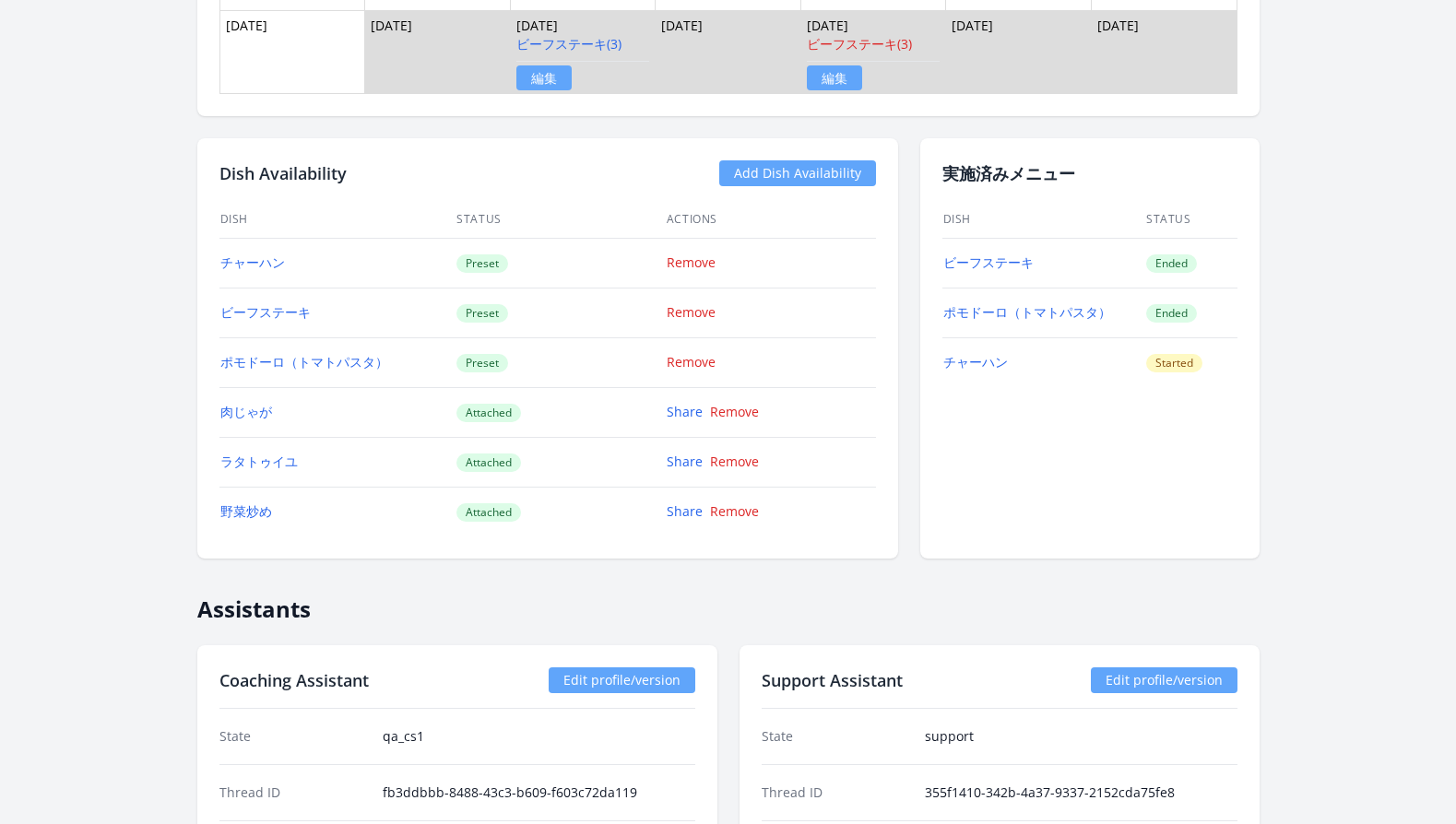 click on "Add Dish Availability" at bounding box center (798, 173) 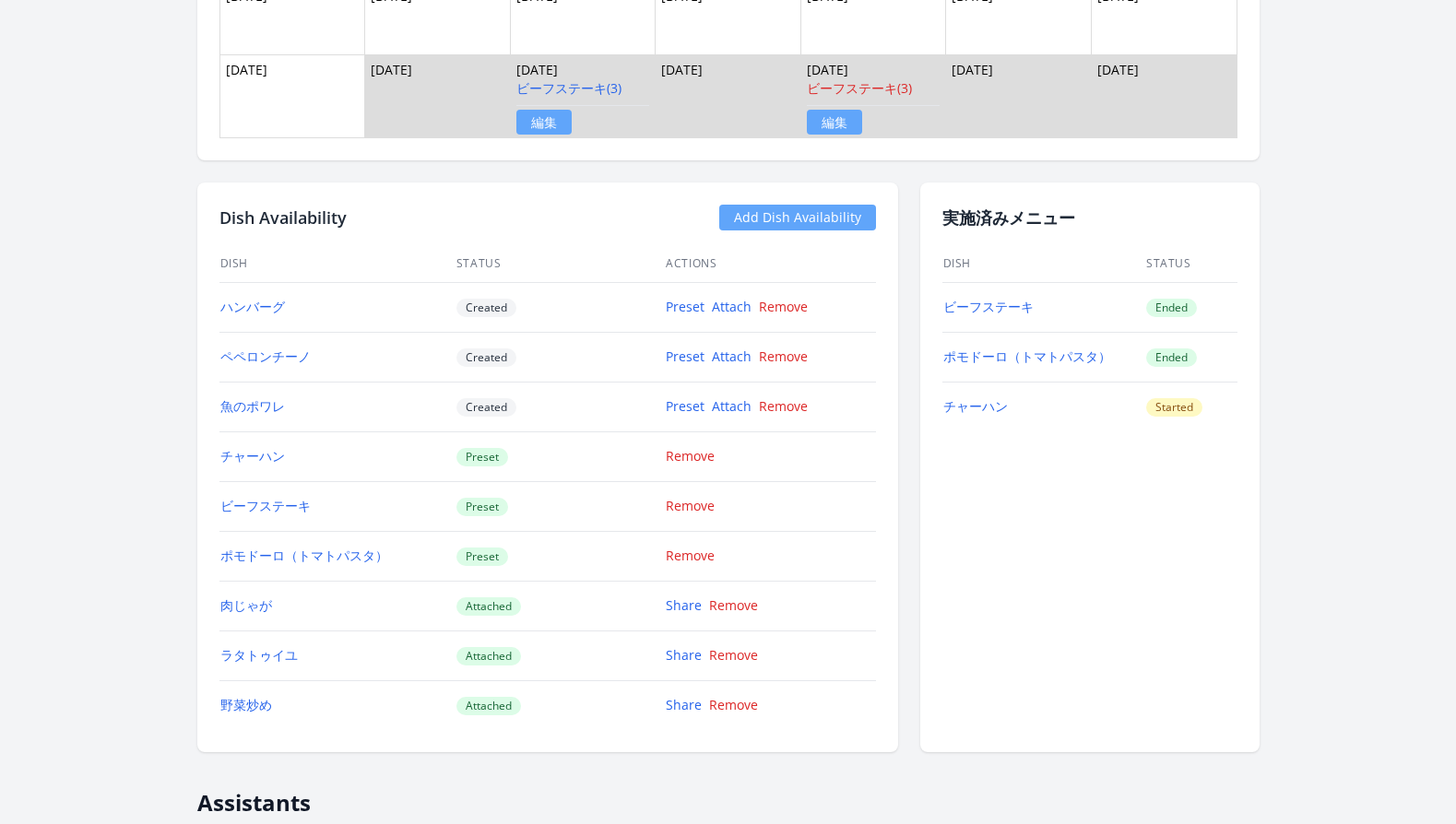 scroll, scrollTop: 1675, scrollLeft: 0, axis: vertical 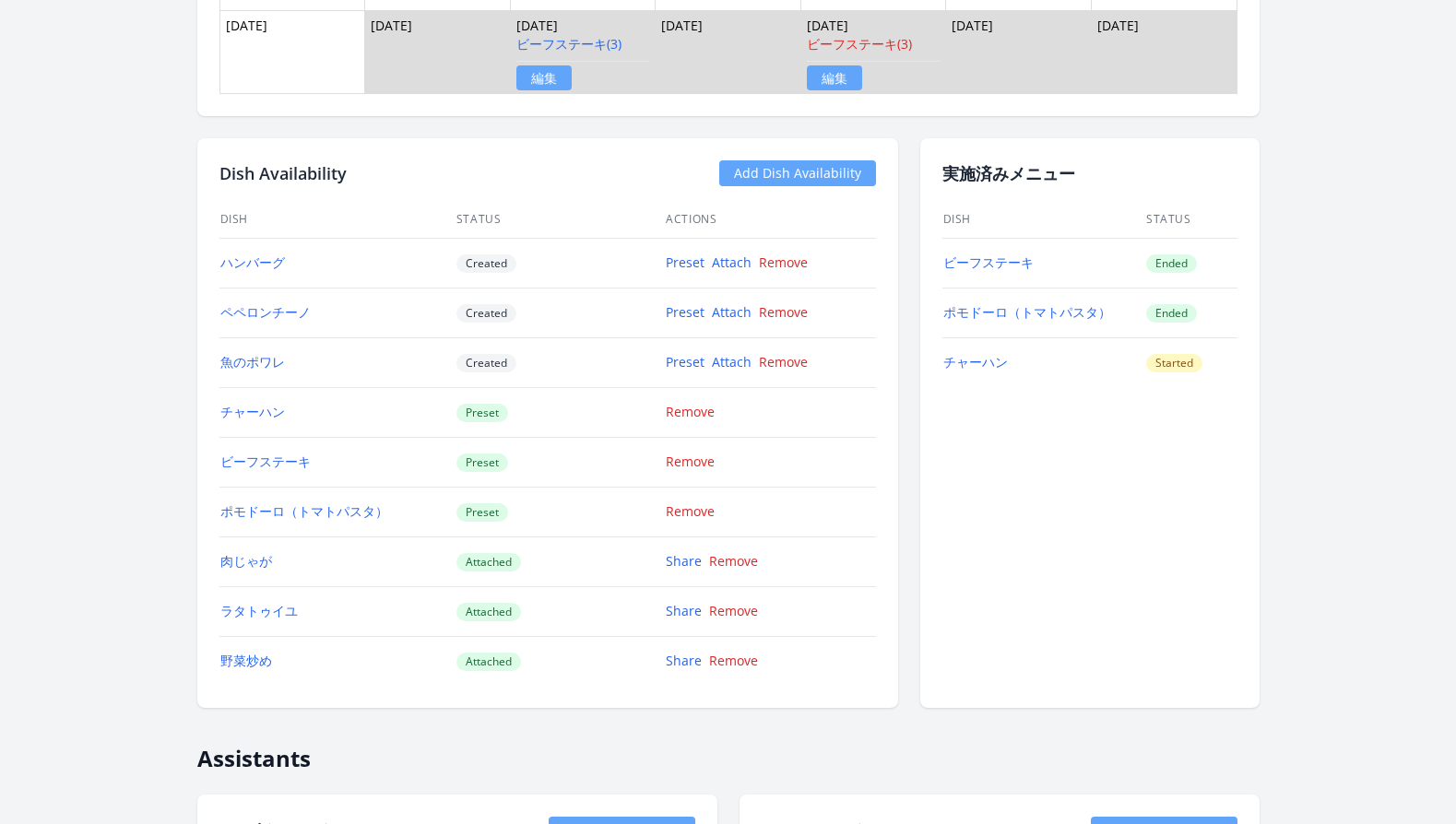 click on "Add Dish Availability" at bounding box center (798, 173) 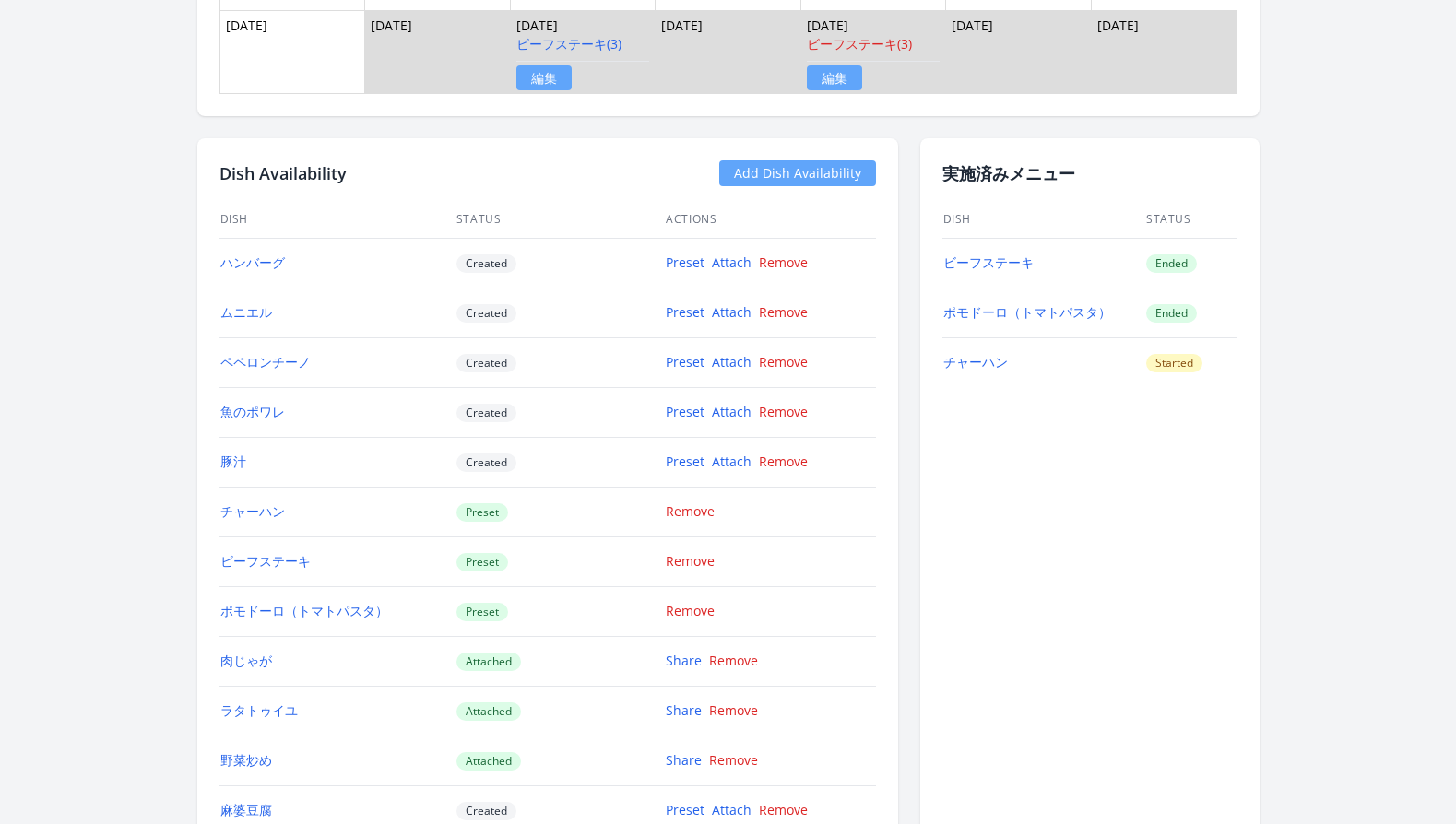scroll, scrollTop: 1701, scrollLeft: 0, axis: vertical 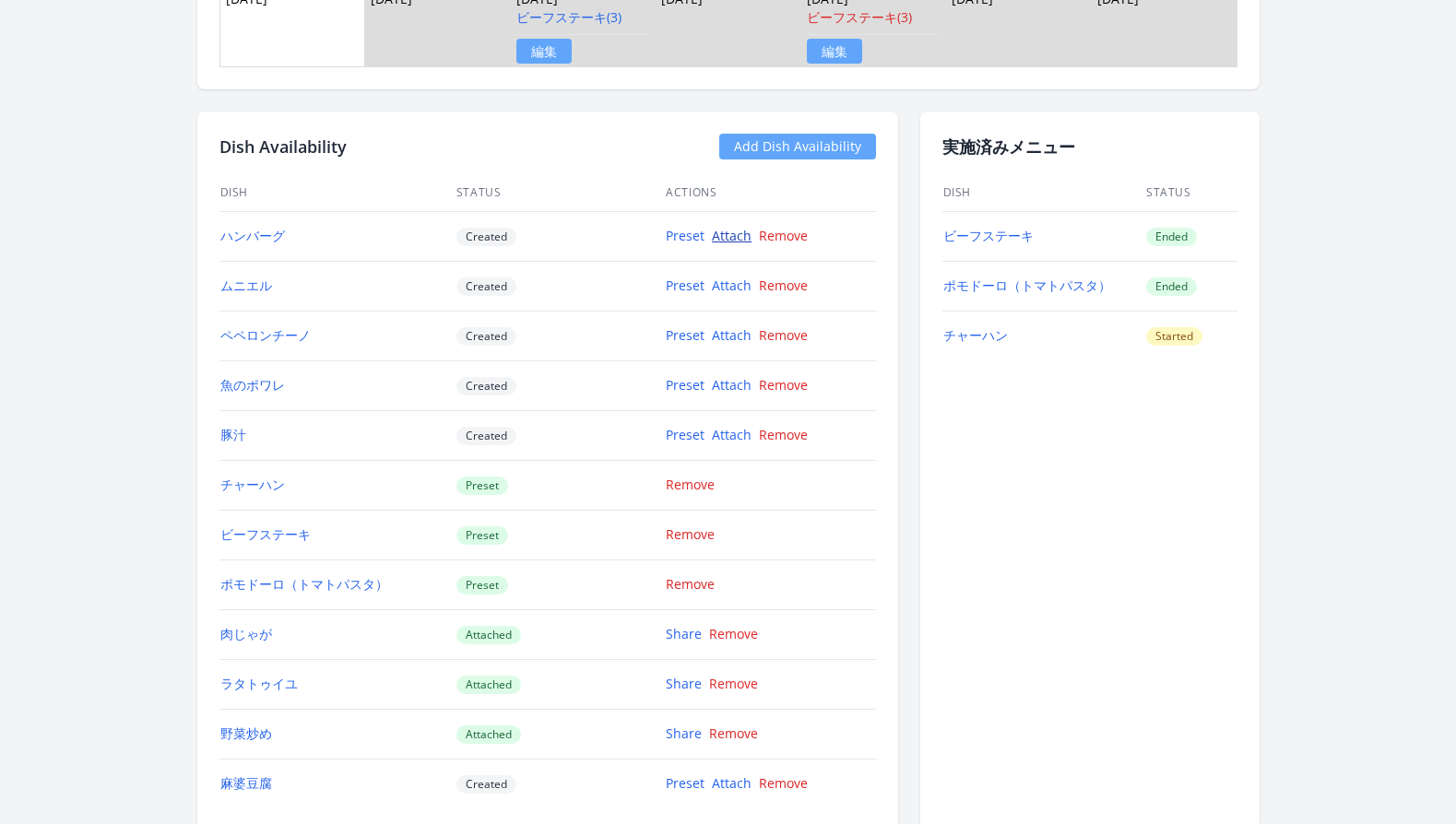 click on "Attach" at bounding box center (731, 235) 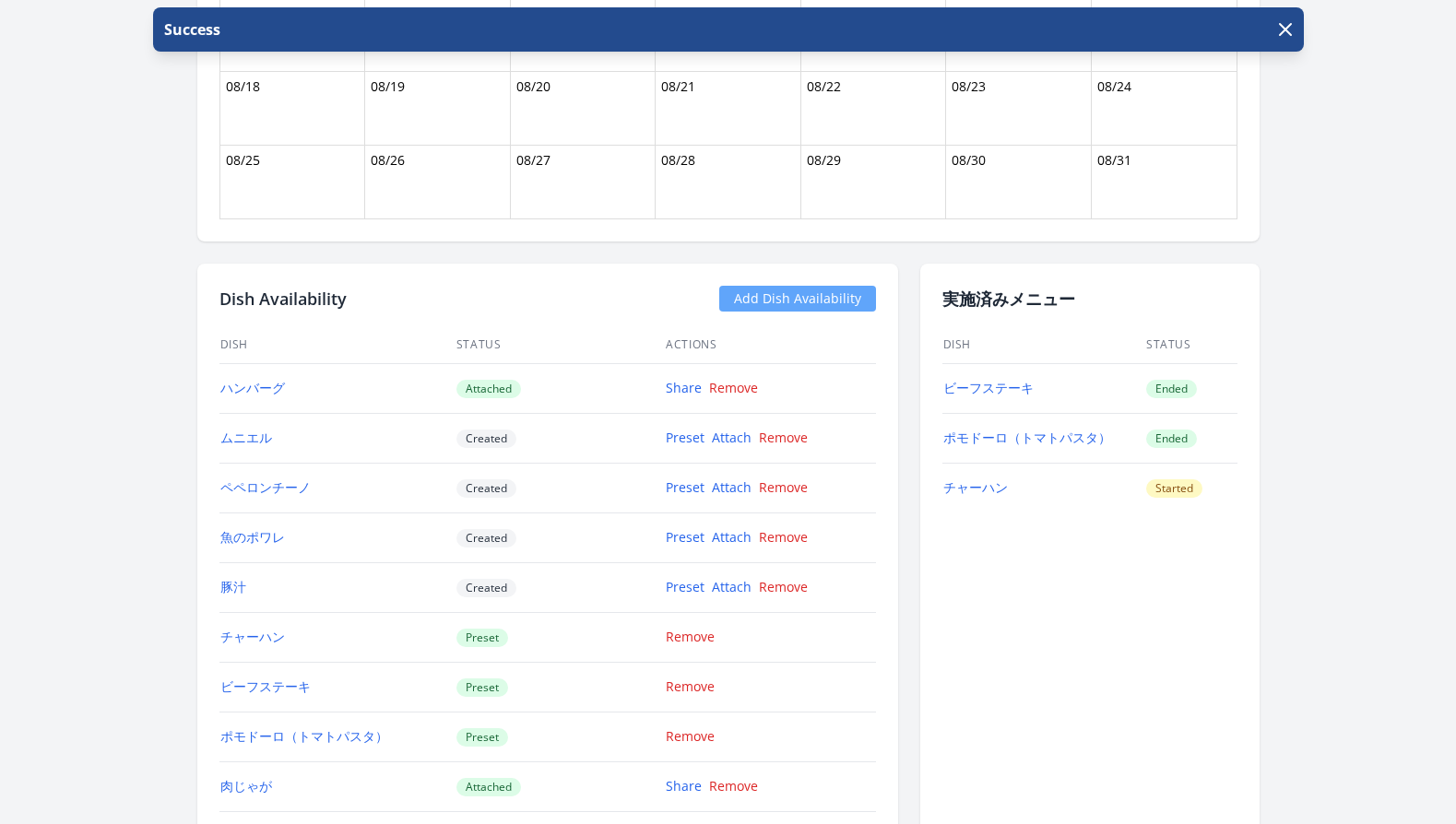 scroll, scrollTop: 1489, scrollLeft: 0, axis: vertical 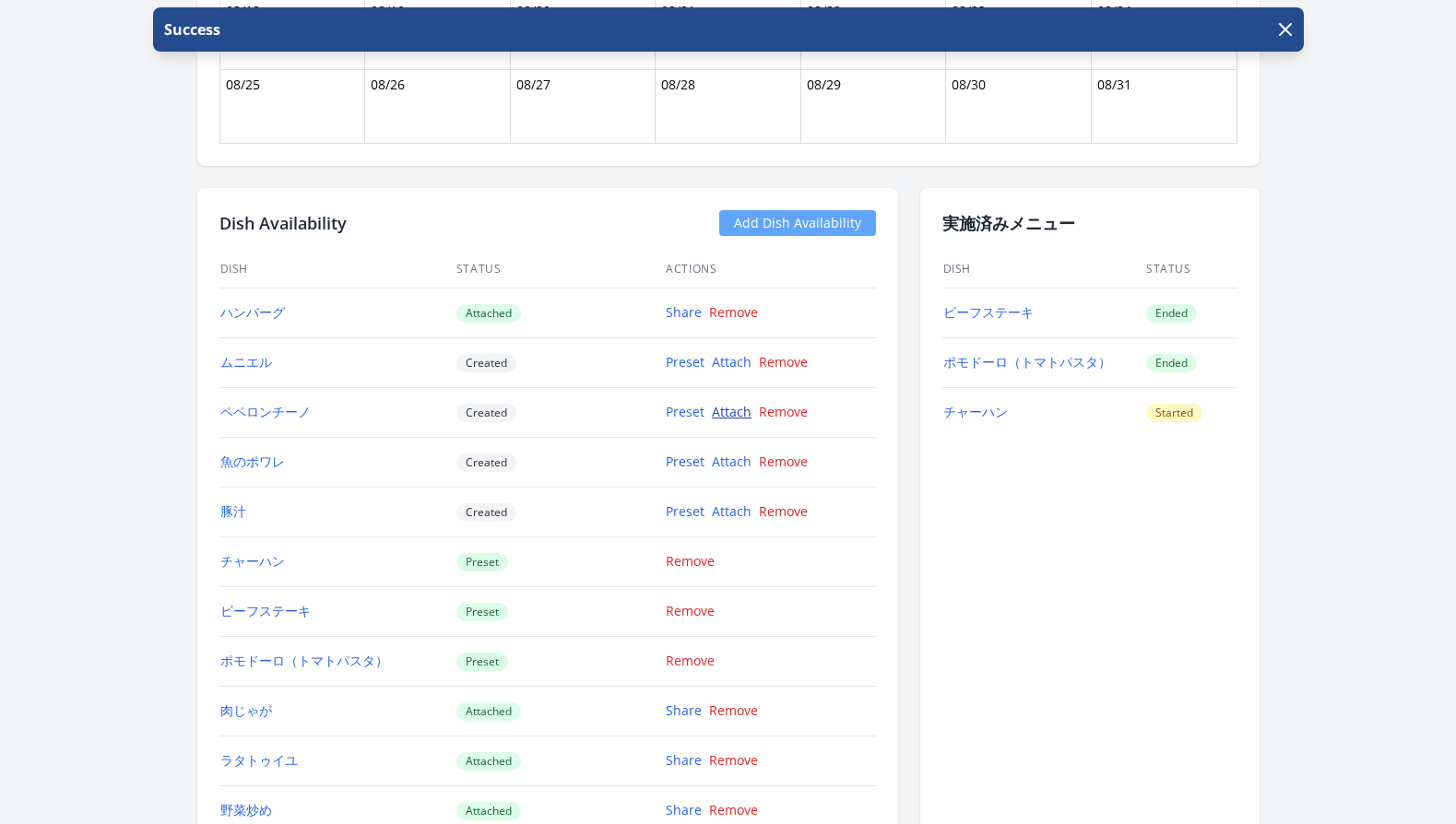 click on "Attach" at bounding box center [731, 411] 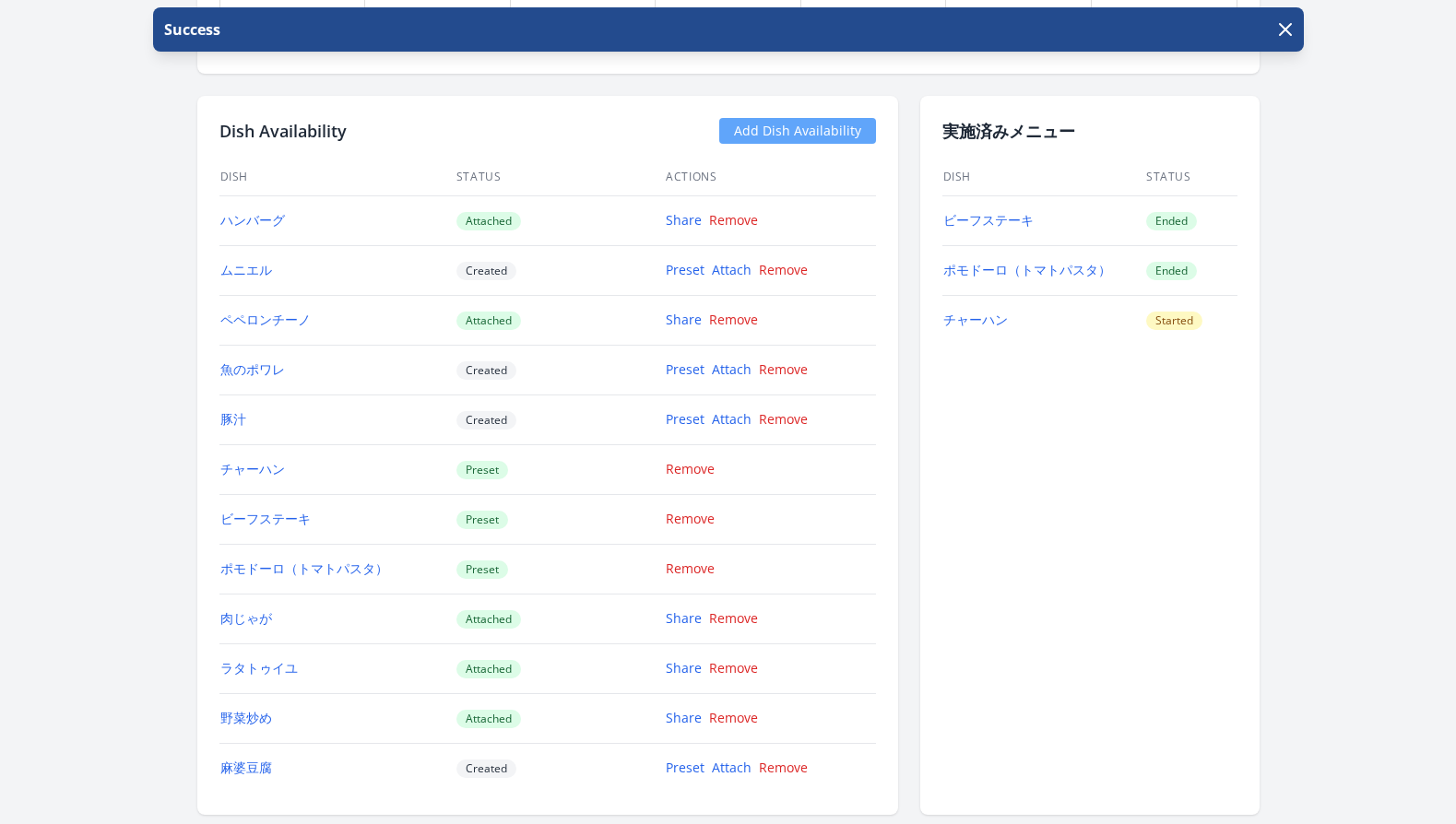 scroll, scrollTop: 1783, scrollLeft: 0, axis: vertical 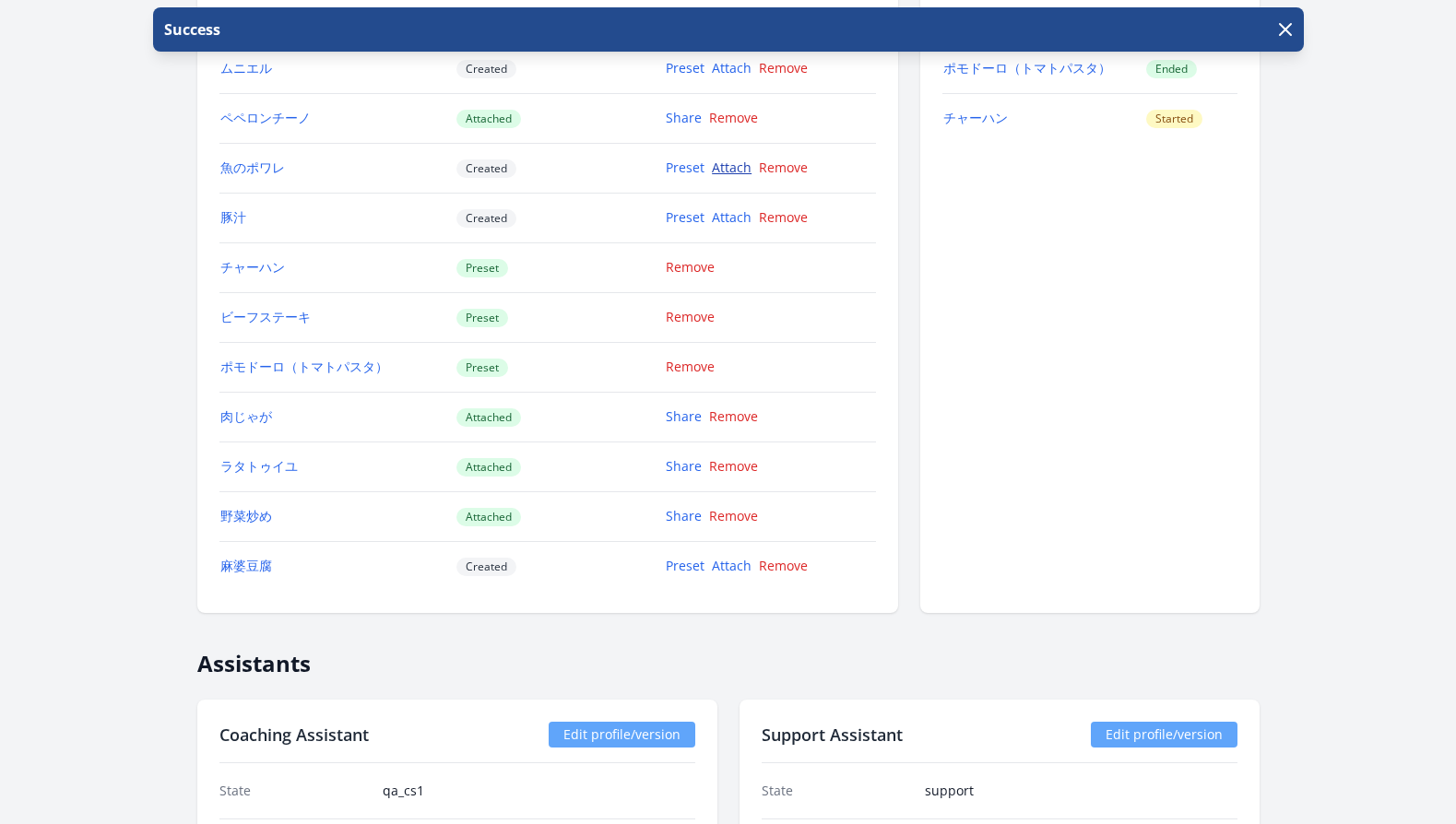 click on "Attach" at bounding box center (731, 167) 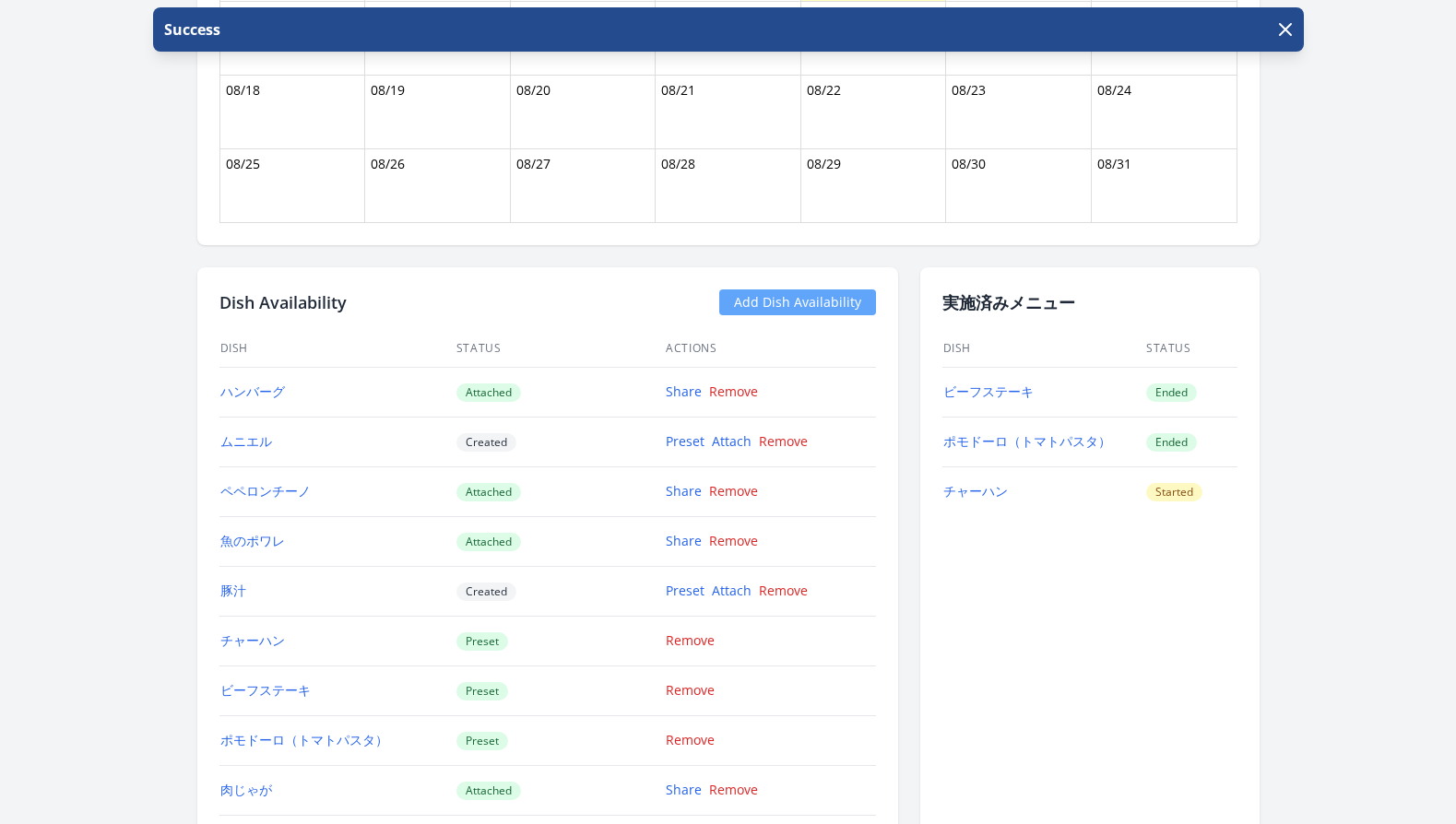 scroll, scrollTop: 1771, scrollLeft: 0, axis: vertical 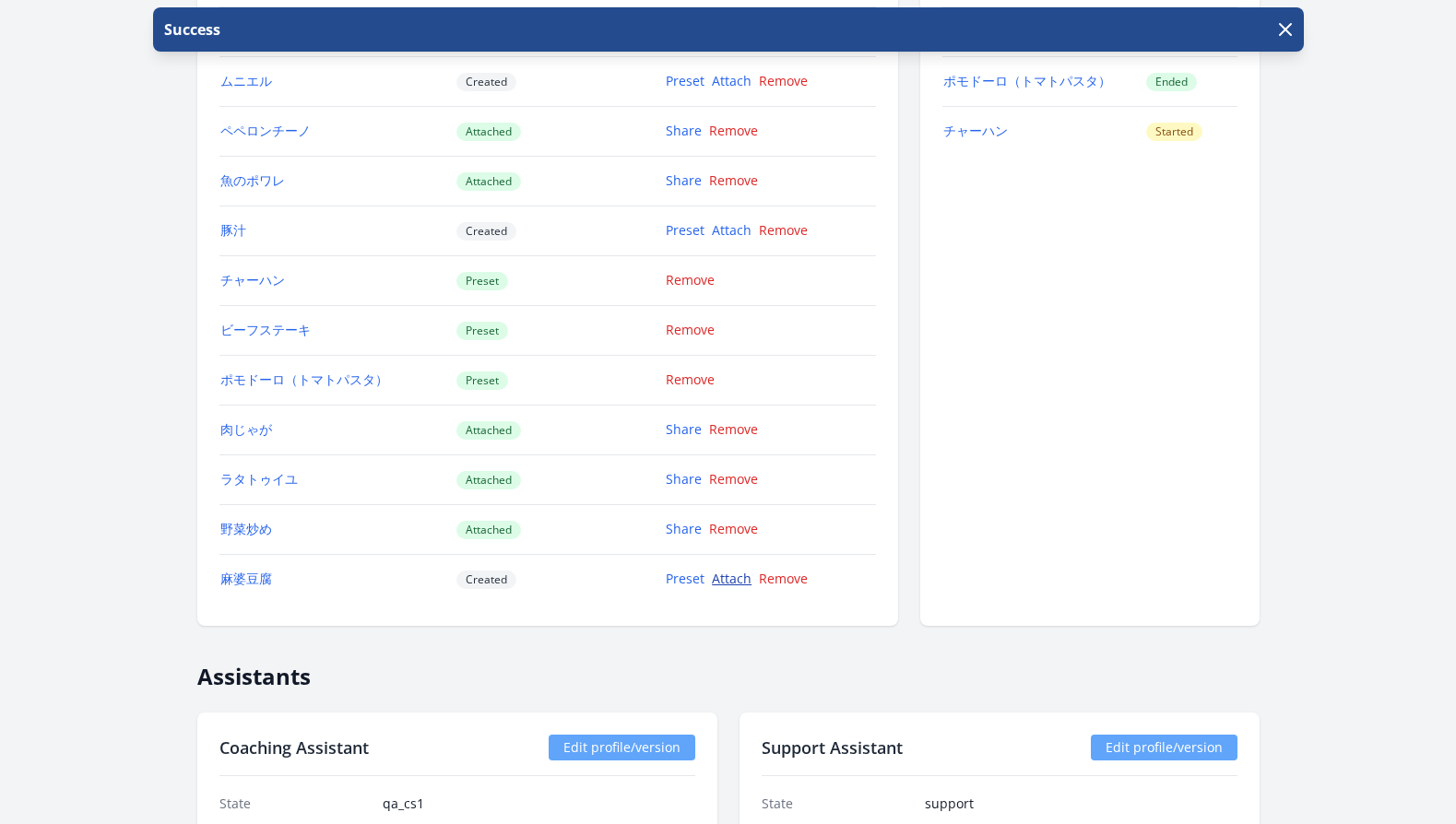 click on "Attach" at bounding box center (731, 578) 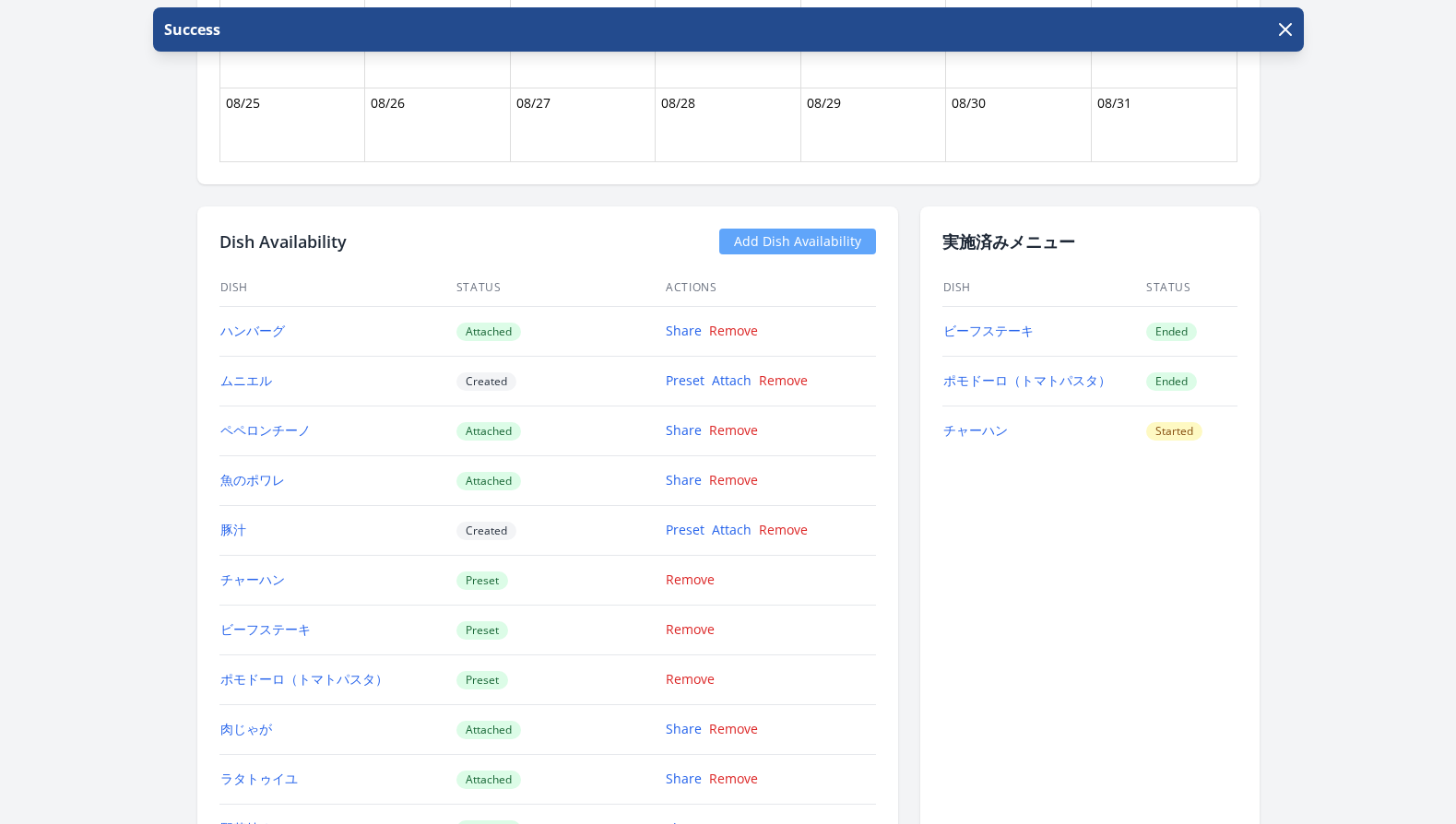scroll, scrollTop: 1474, scrollLeft: 0, axis: vertical 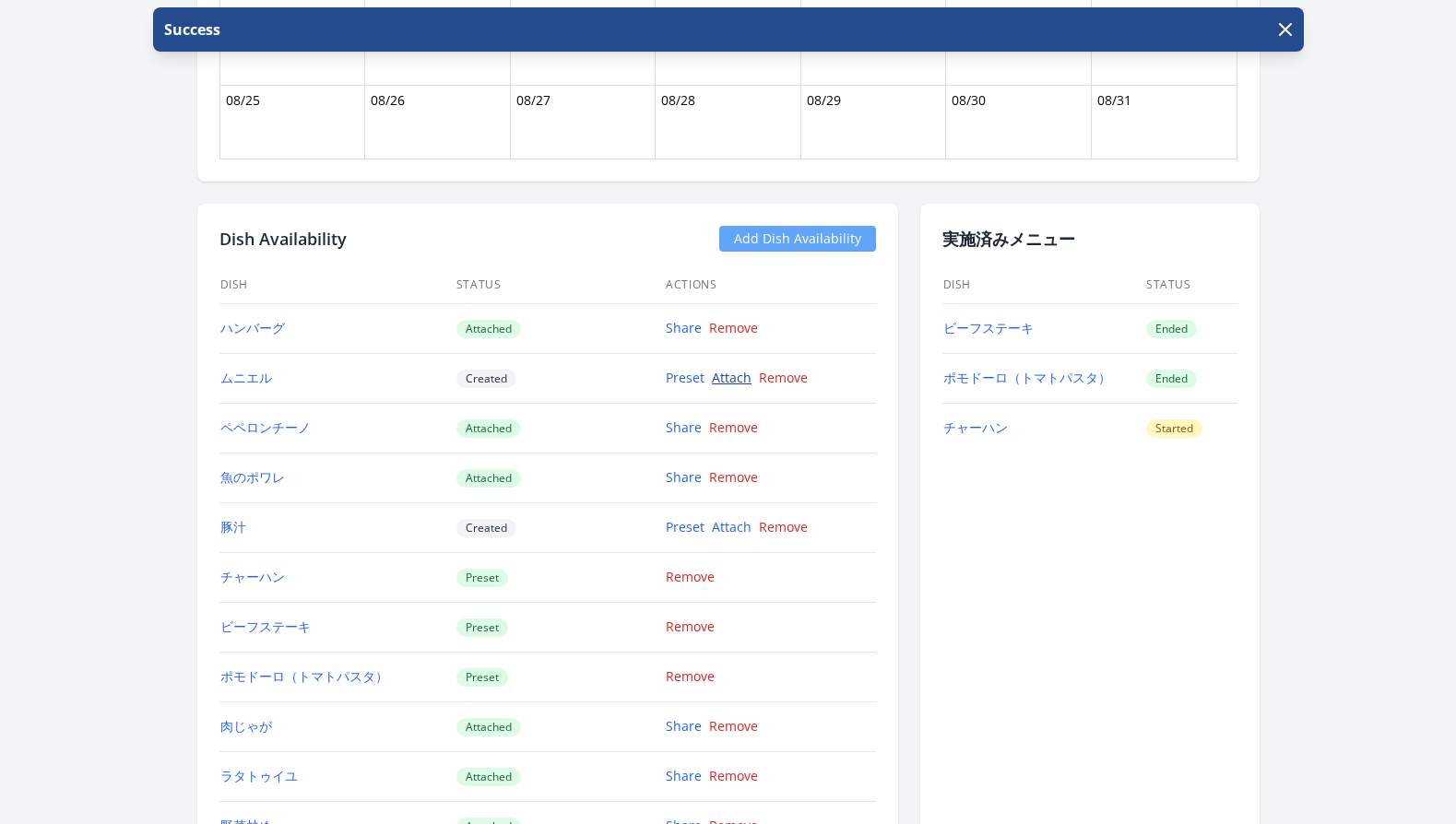 click on "Attach" at bounding box center (731, 377) 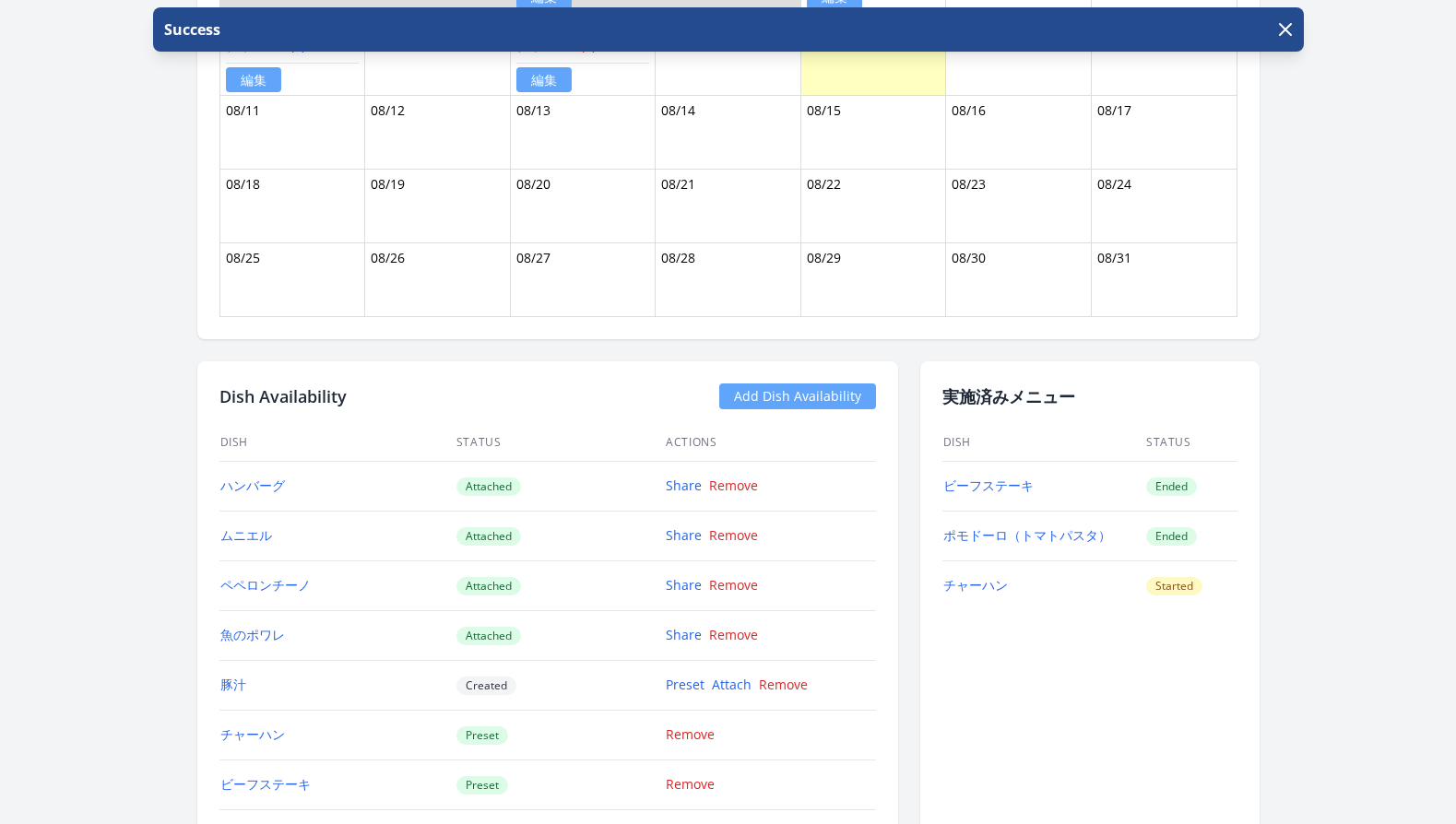 scroll, scrollTop: 1674, scrollLeft: 0, axis: vertical 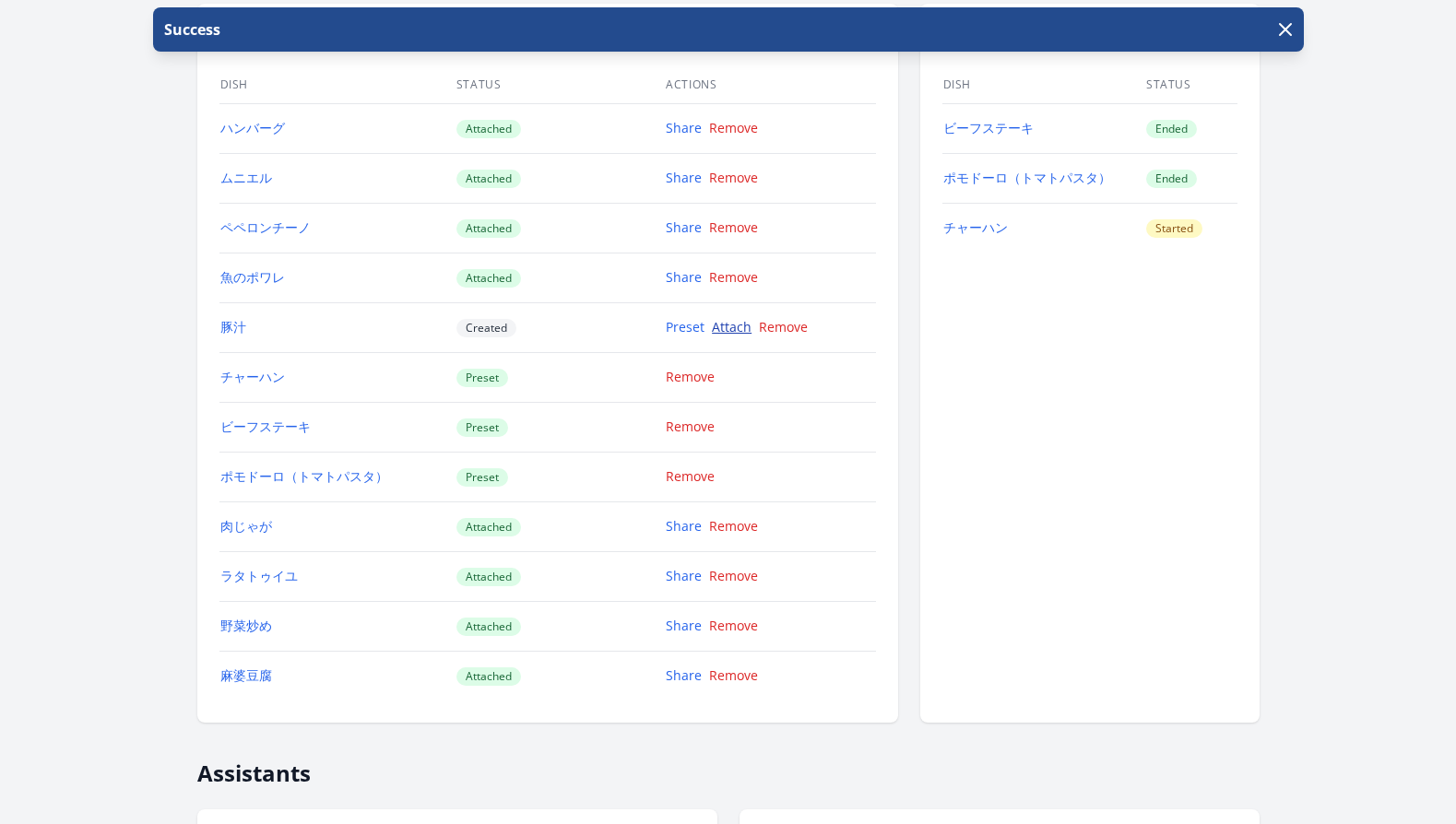 click on "Attach" at bounding box center [731, 326] 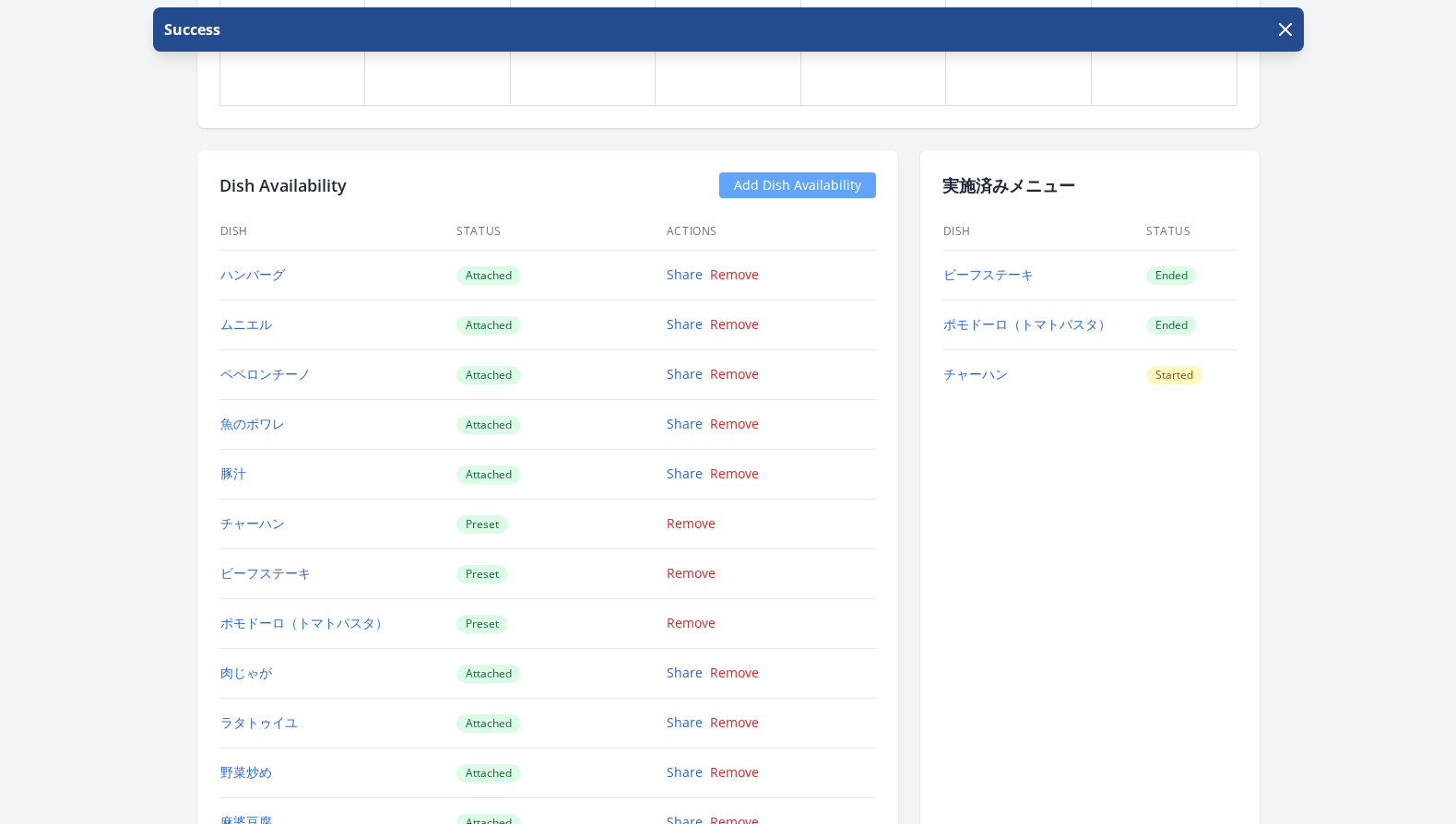 scroll, scrollTop: 1606, scrollLeft: 0, axis: vertical 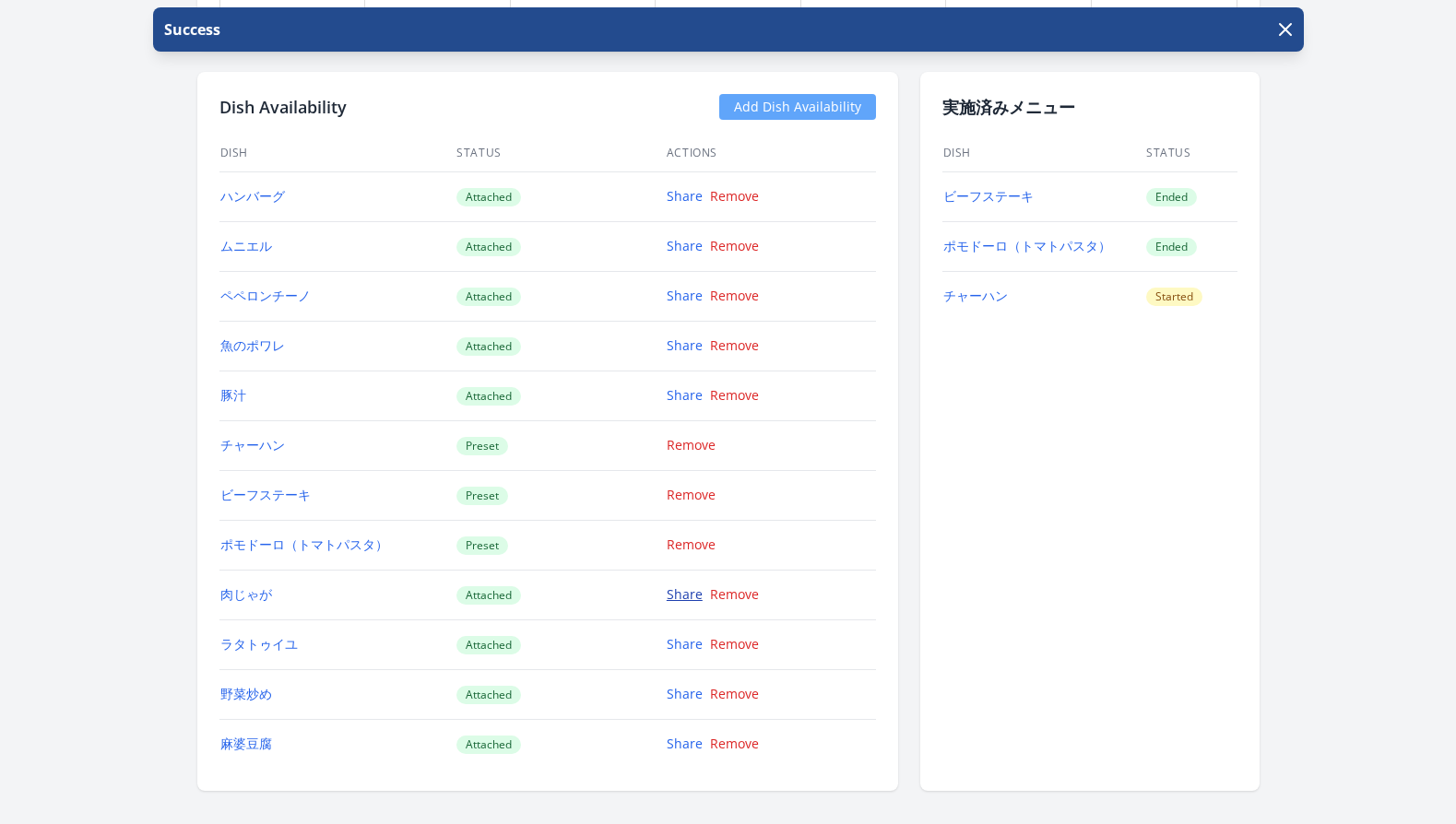 click on "Share" at bounding box center [684, 594] 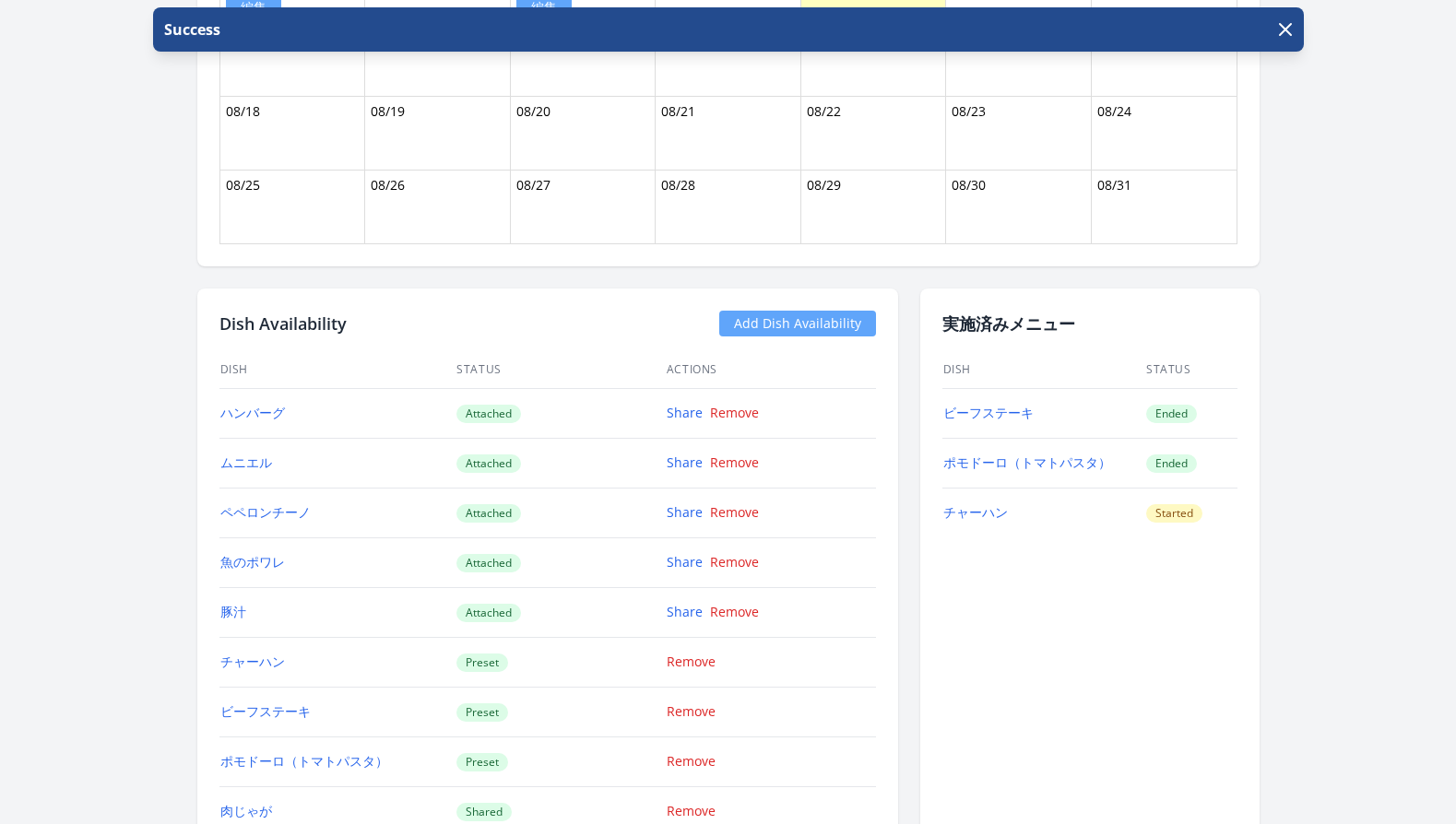 scroll, scrollTop: 1732, scrollLeft: 0, axis: vertical 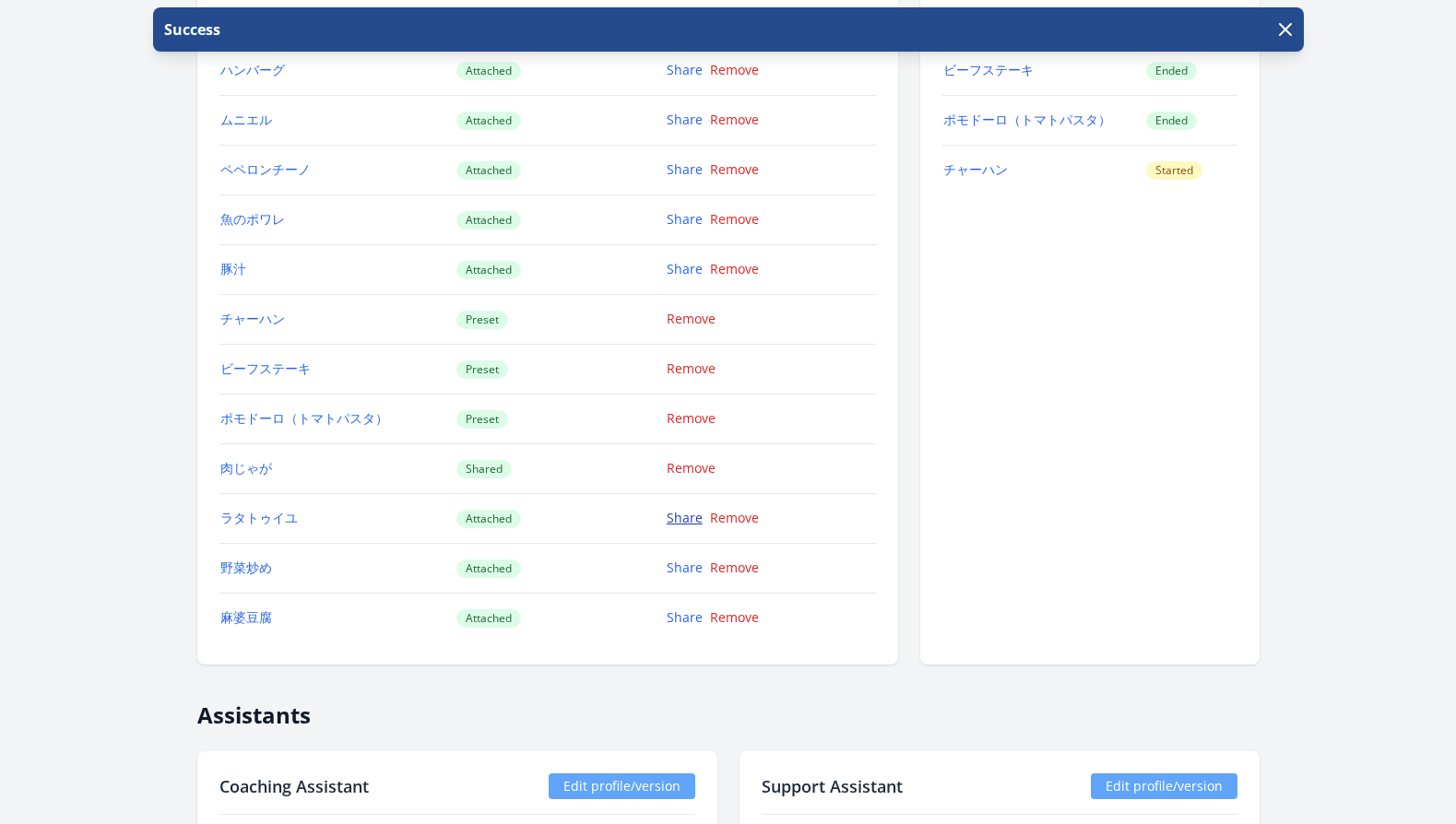 click on "Share" at bounding box center [684, 517] 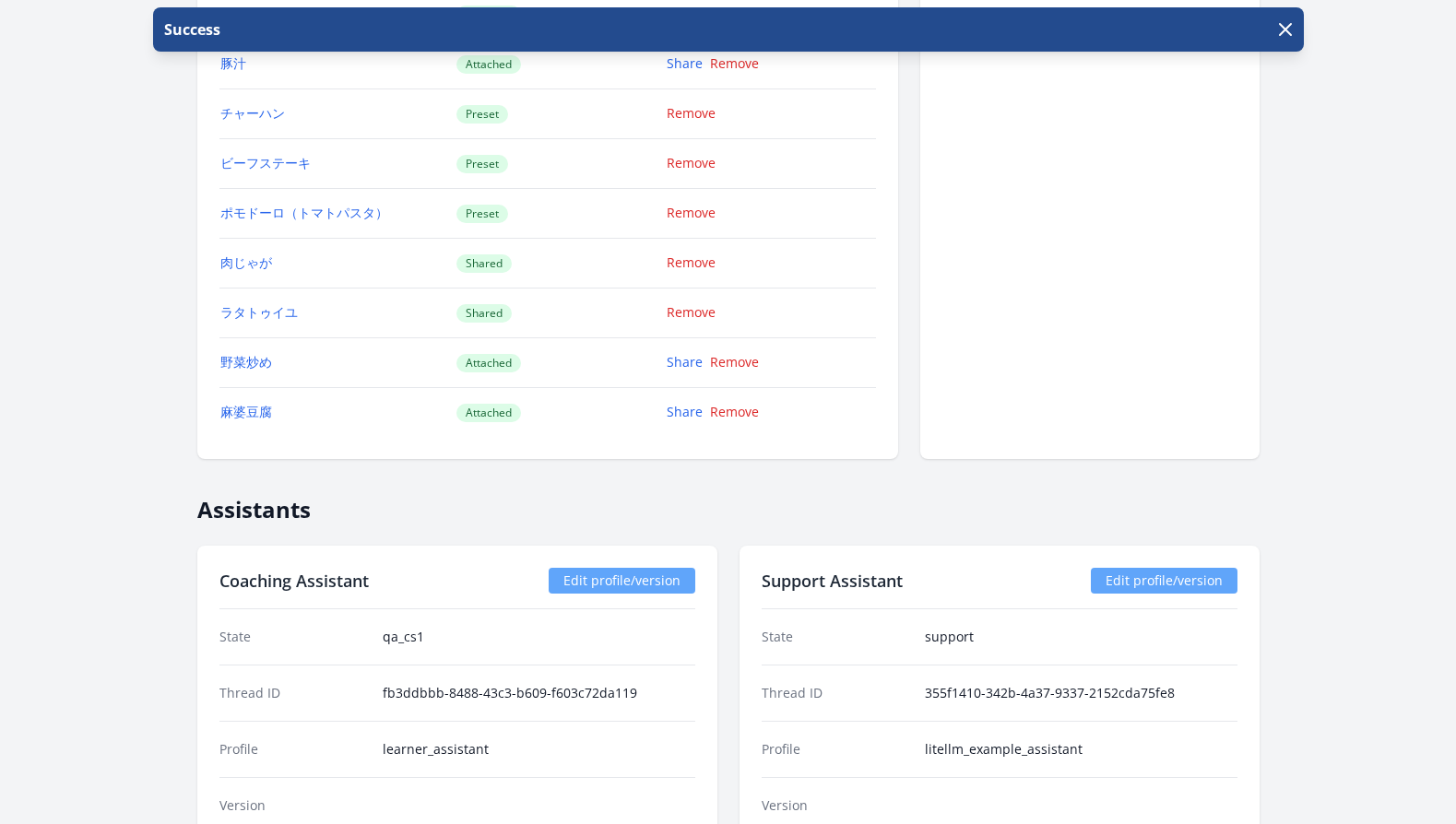 scroll, scrollTop: 1989, scrollLeft: 0, axis: vertical 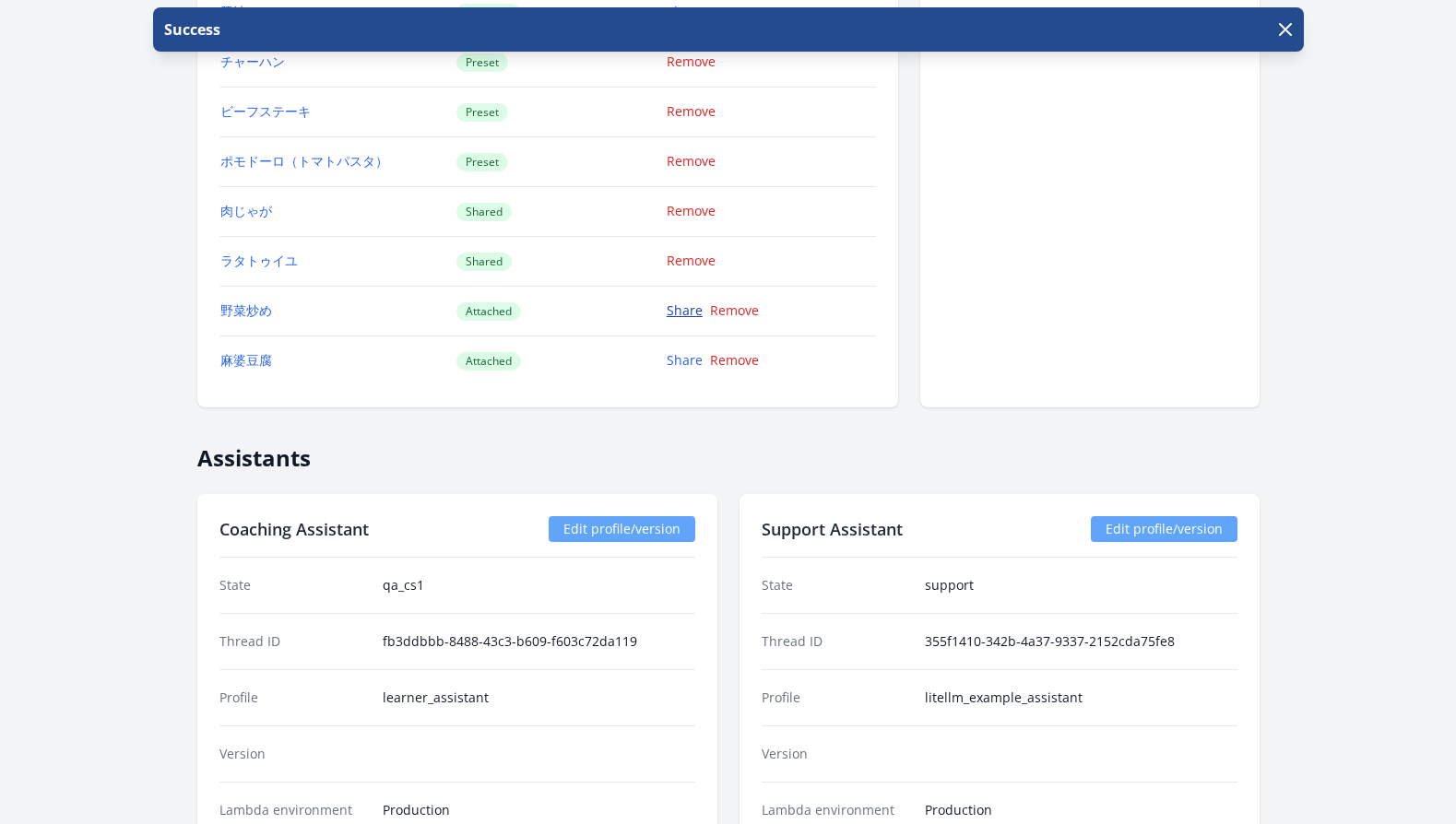 click on "Share" at bounding box center (684, 310) 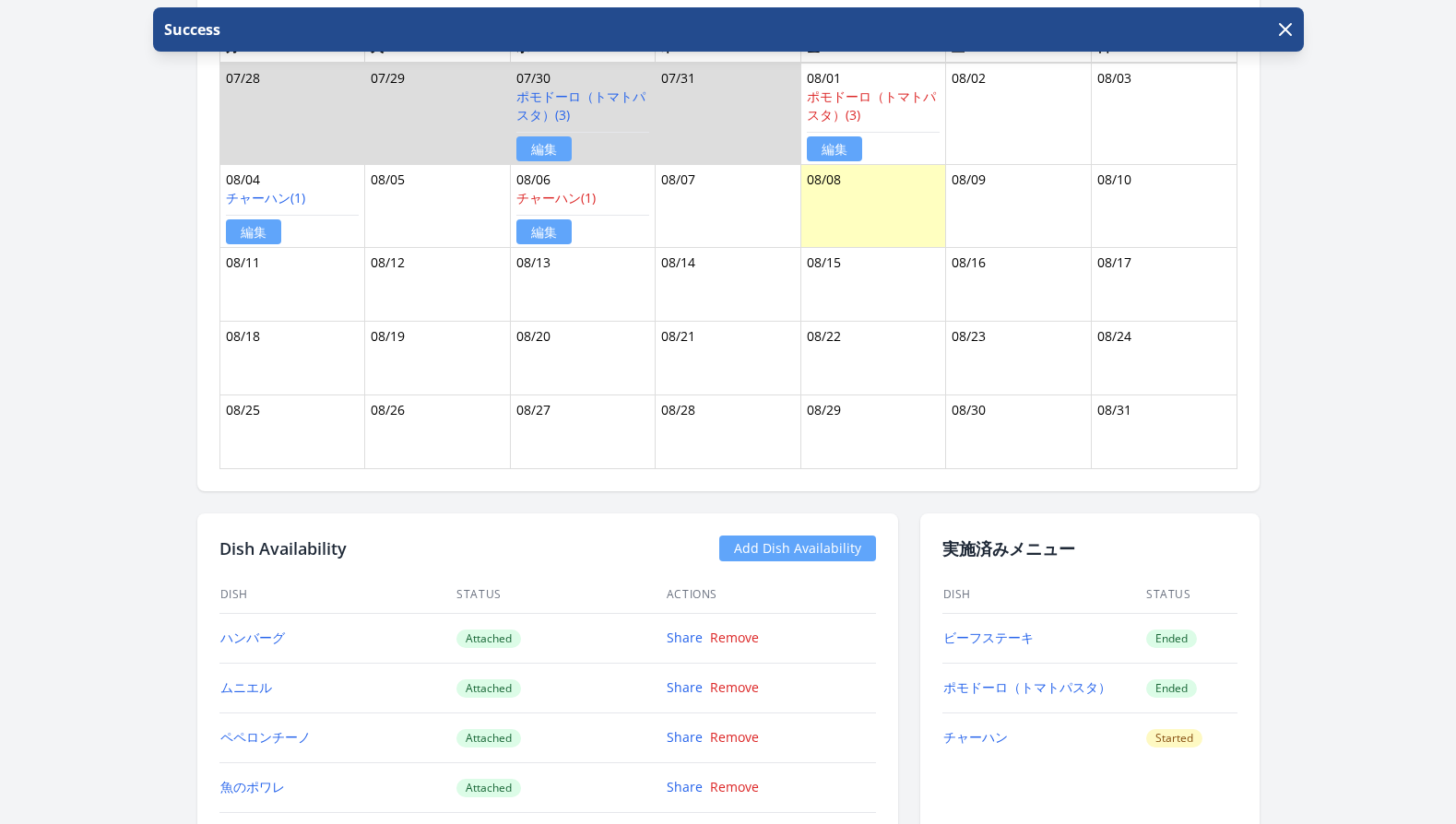 scroll, scrollTop: 1342, scrollLeft: 0, axis: vertical 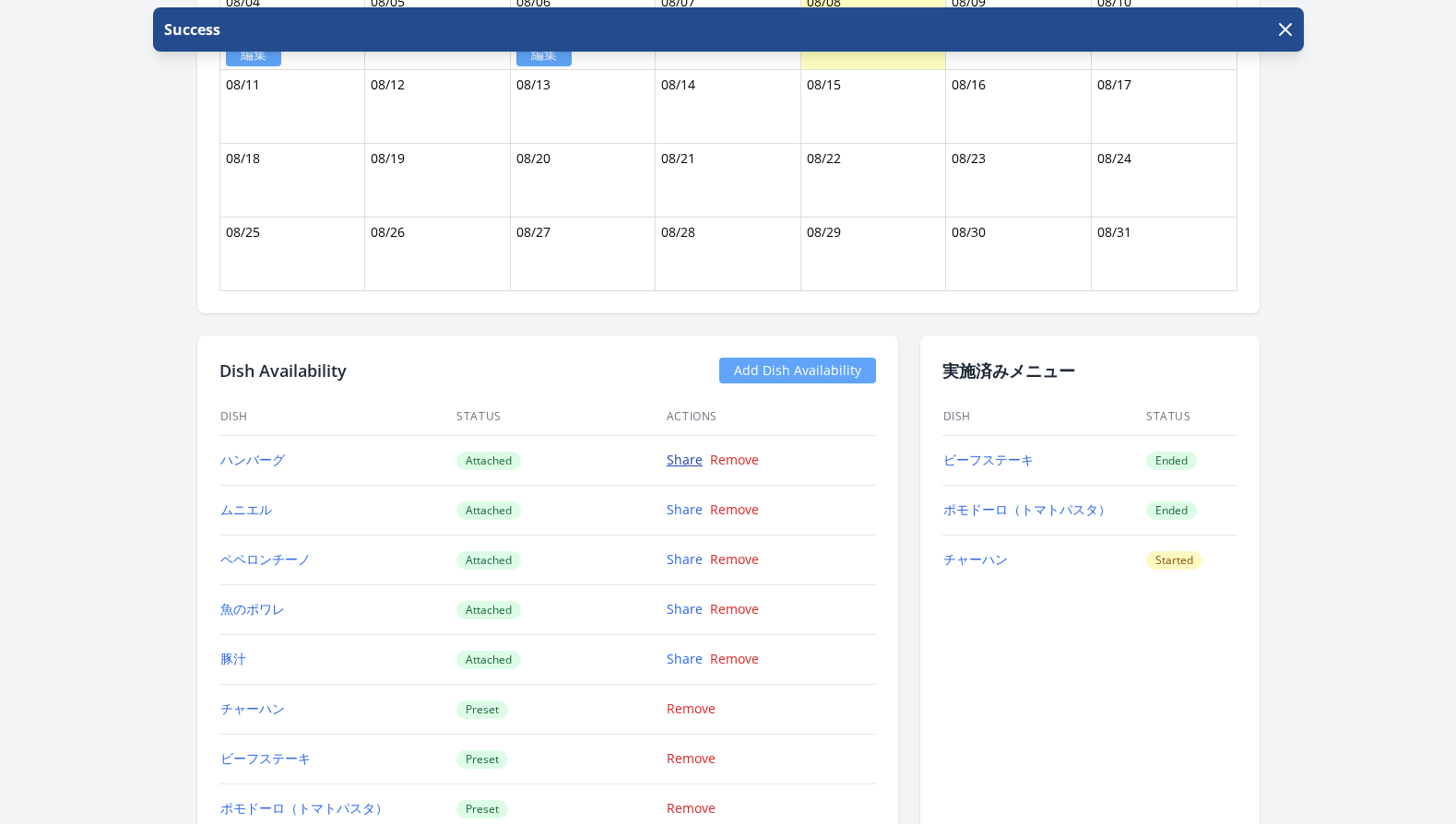 click on "Share" at bounding box center (684, 459) 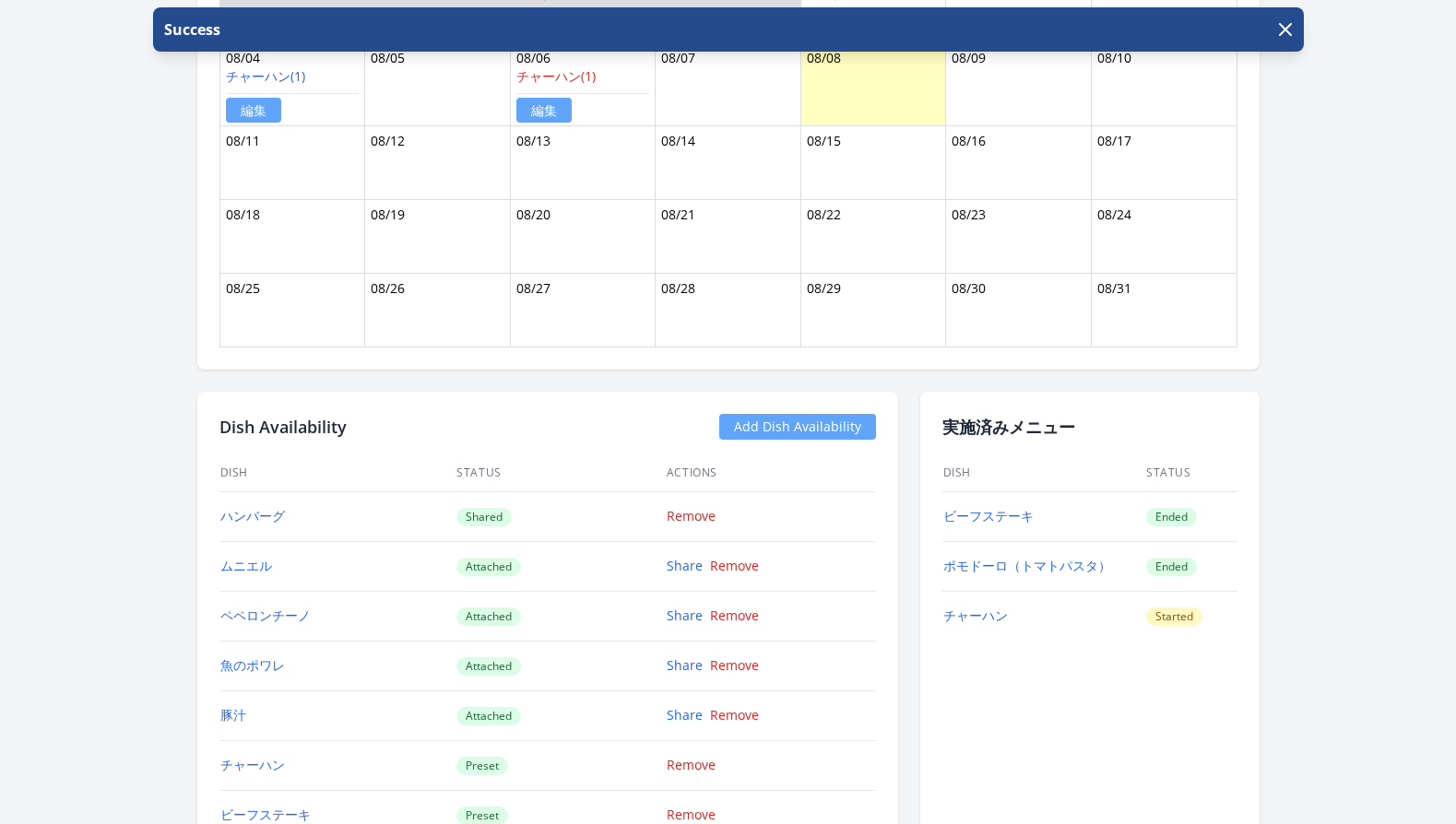 scroll, scrollTop: 1488, scrollLeft: 0, axis: vertical 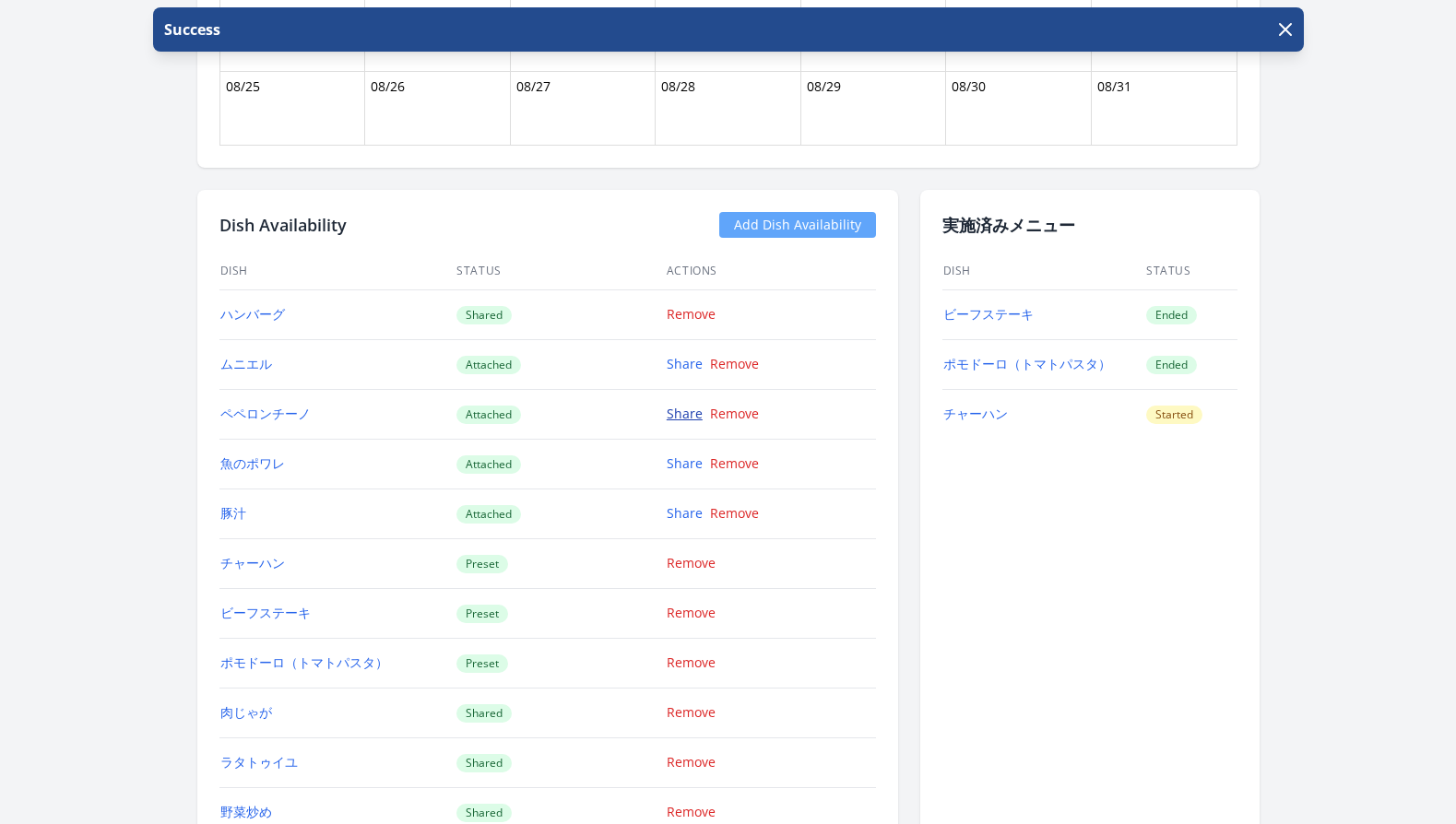 click on "Share" at bounding box center (684, 413) 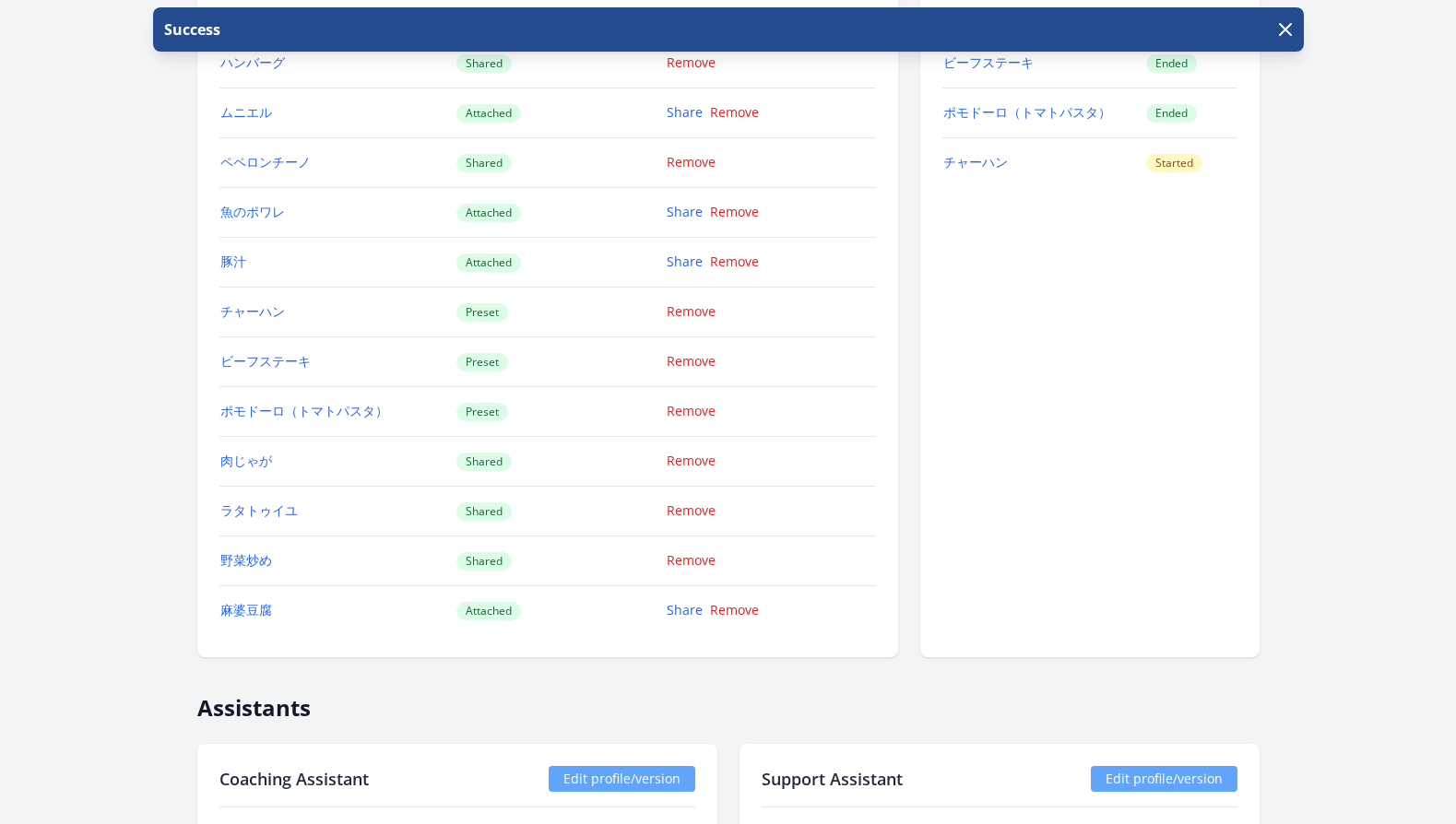 scroll, scrollTop: 1723, scrollLeft: 0, axis: vertical 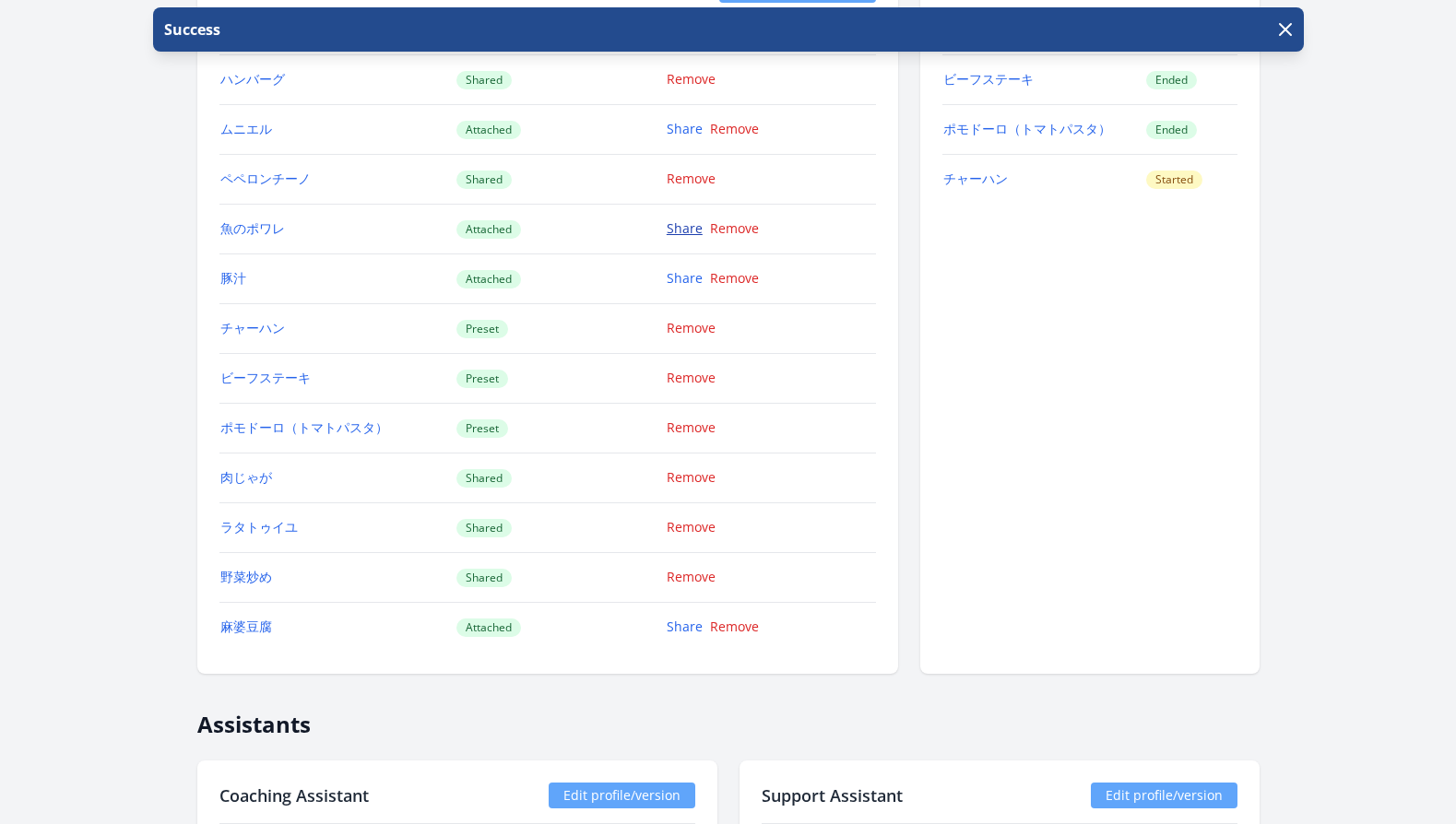 click on "Share" at bounding box center (684, 228) 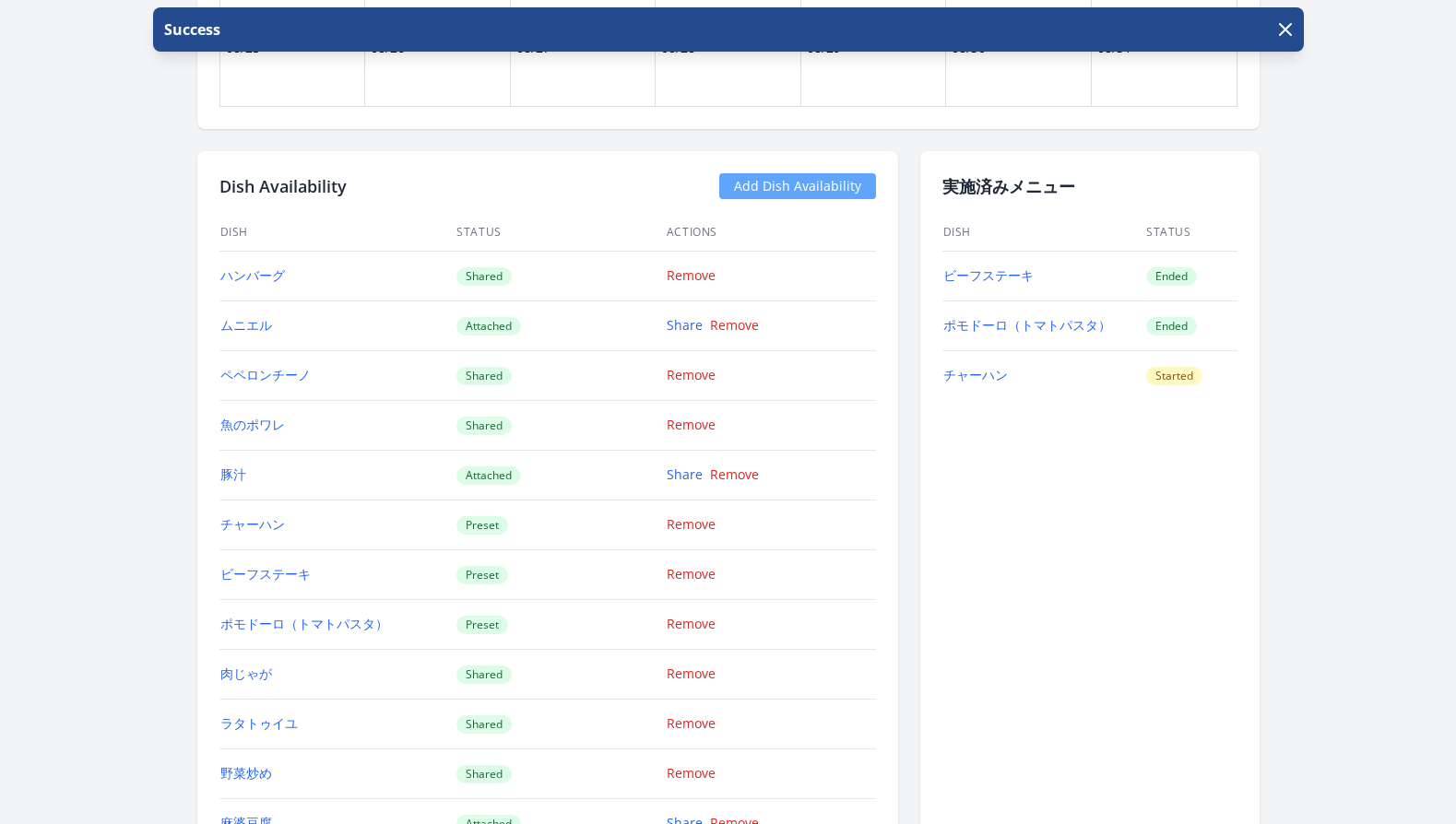 scroll, scrollTop: 1585, scrollLeft: 0, axis: vertical 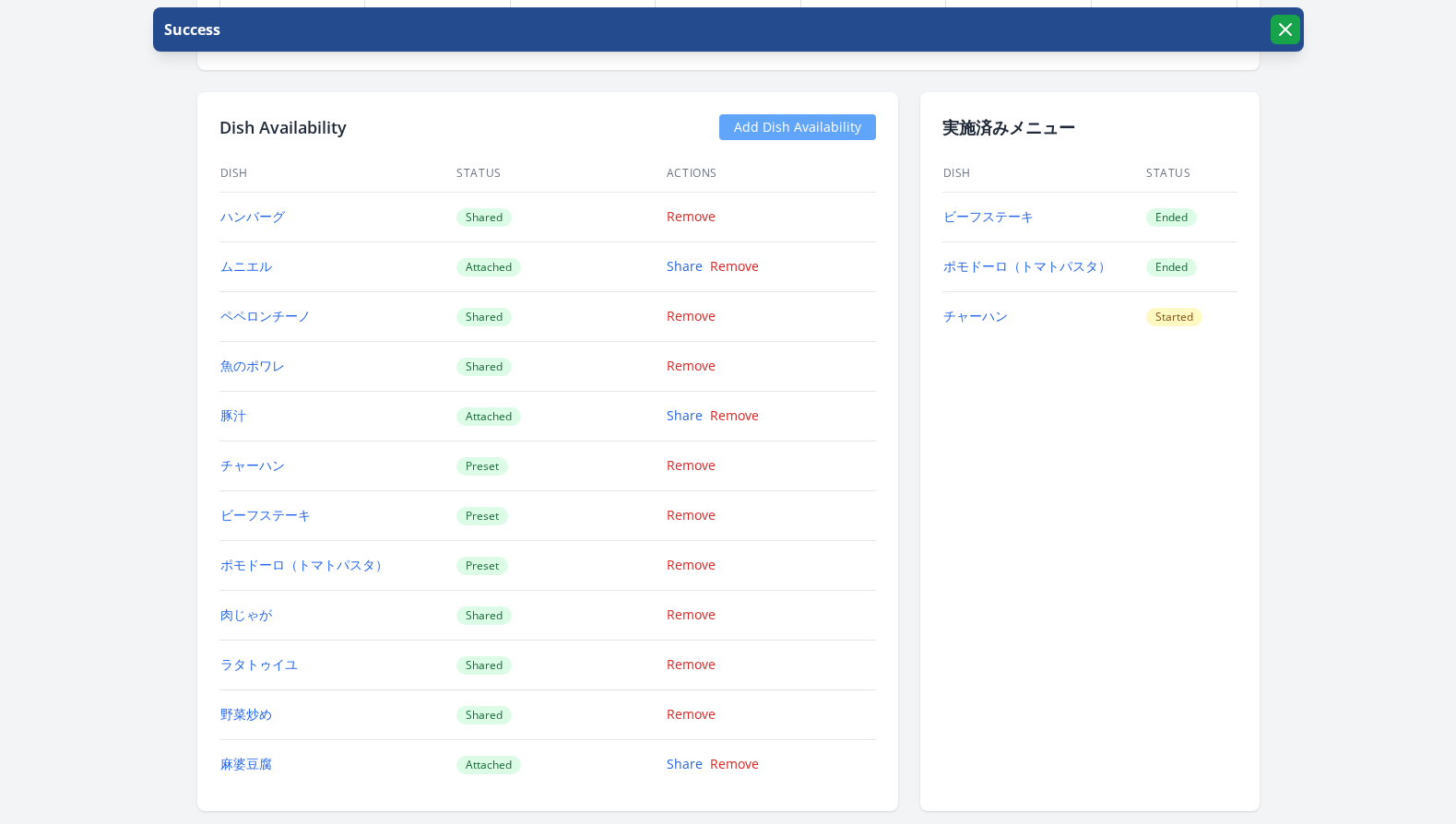 click 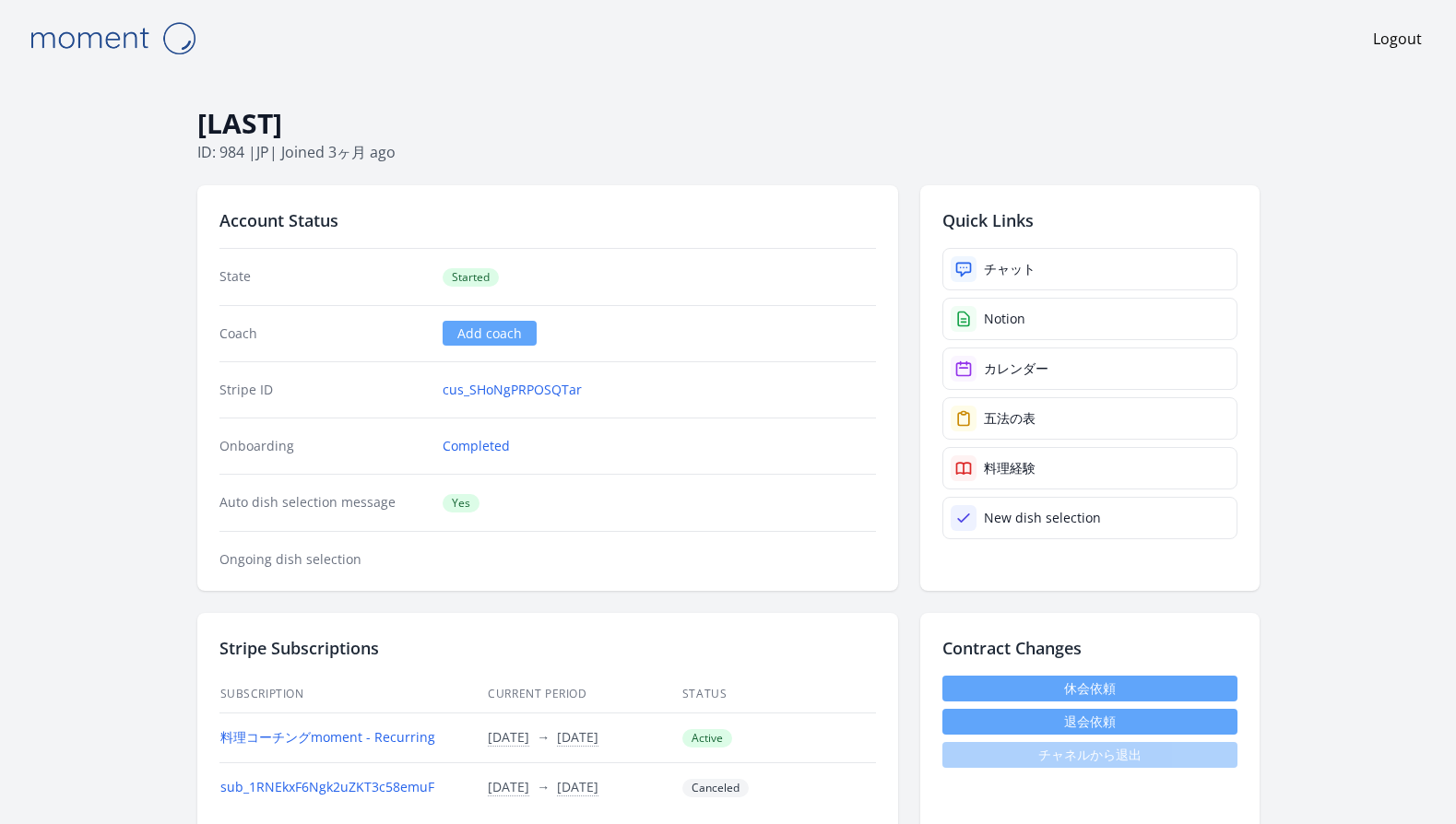 scroll, scrollTop: 1585, scrollLeft: 0, axis: vertical 